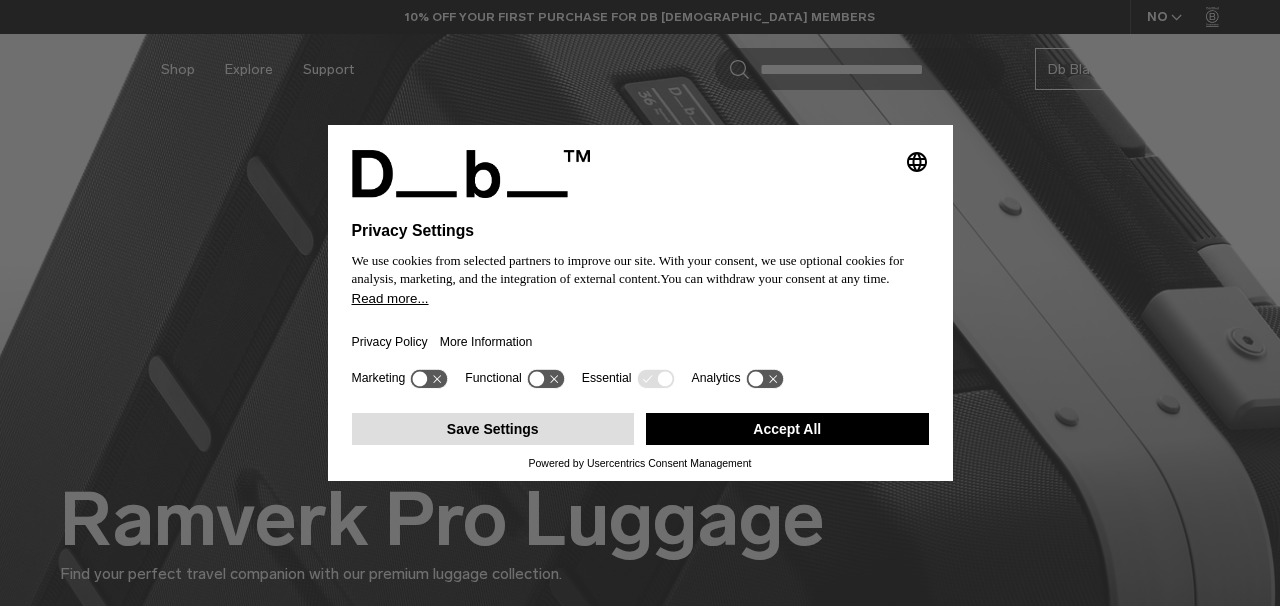 scroll, scrollTop: 2957, scrollLeft: 0, axis: vertical 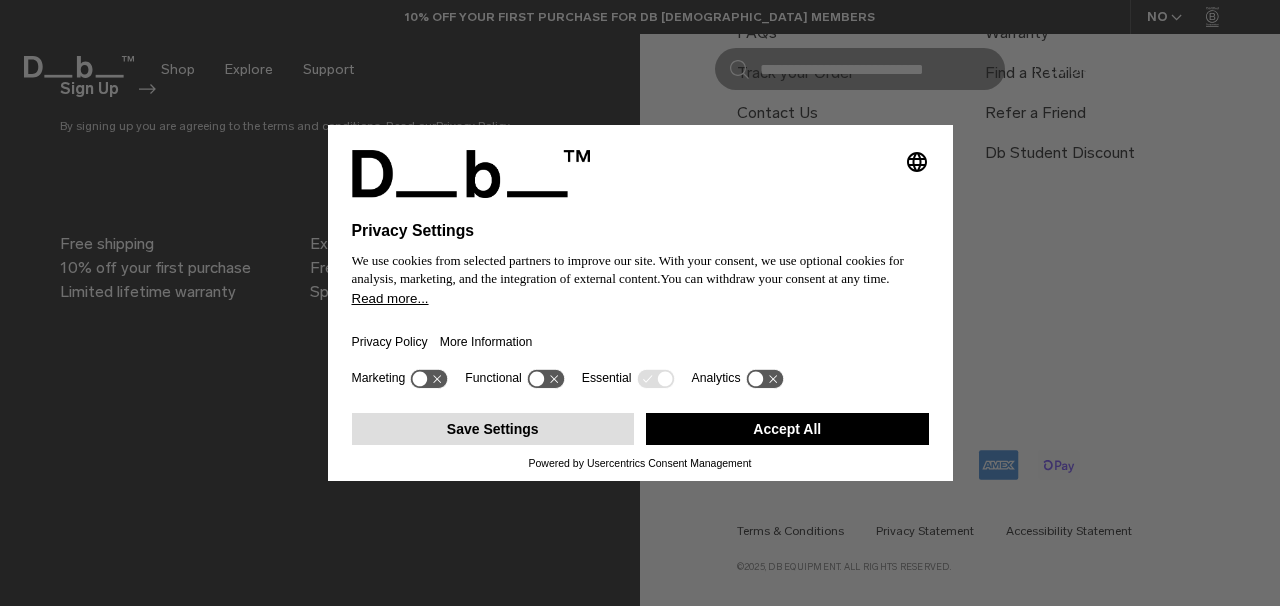click on "Save Settings" at bounding box center [493, 429] 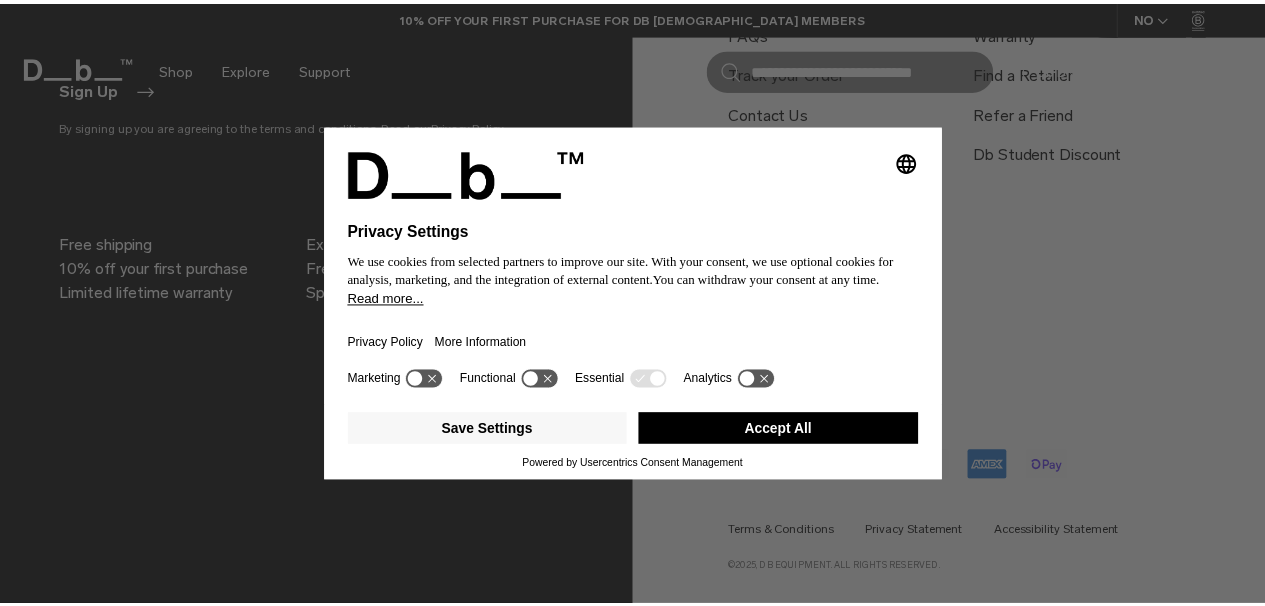 scroll, scrollTop: 0, scrollLeft: 0, axis: both 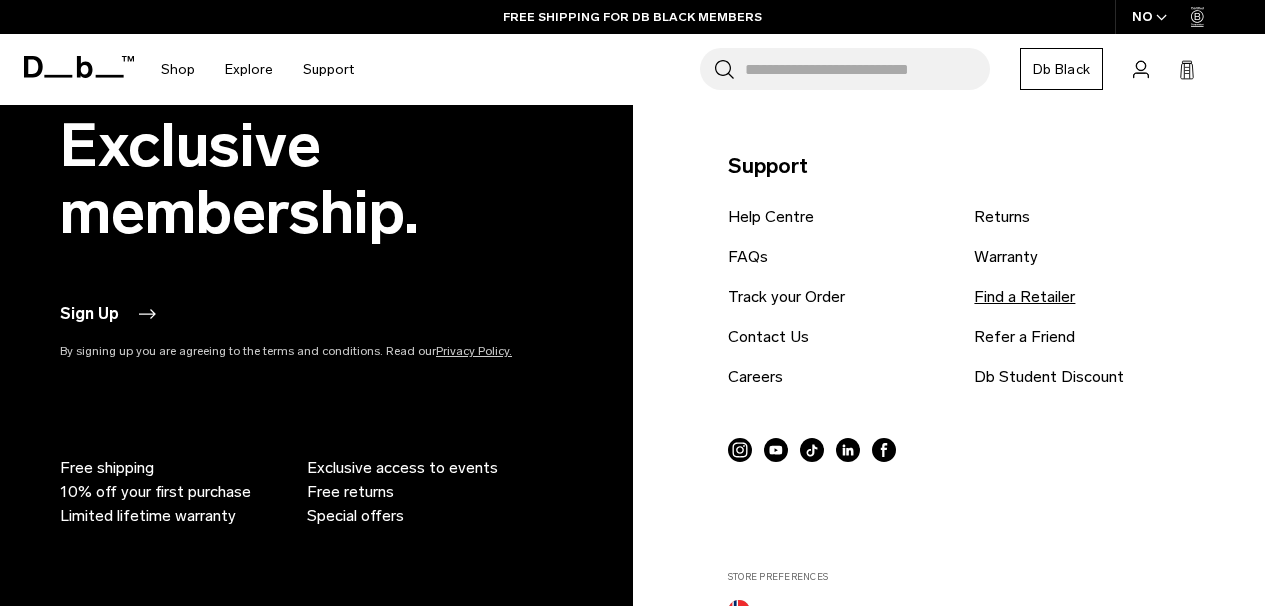 click on "Find a Retailer" at bounding box center (1024, 297) 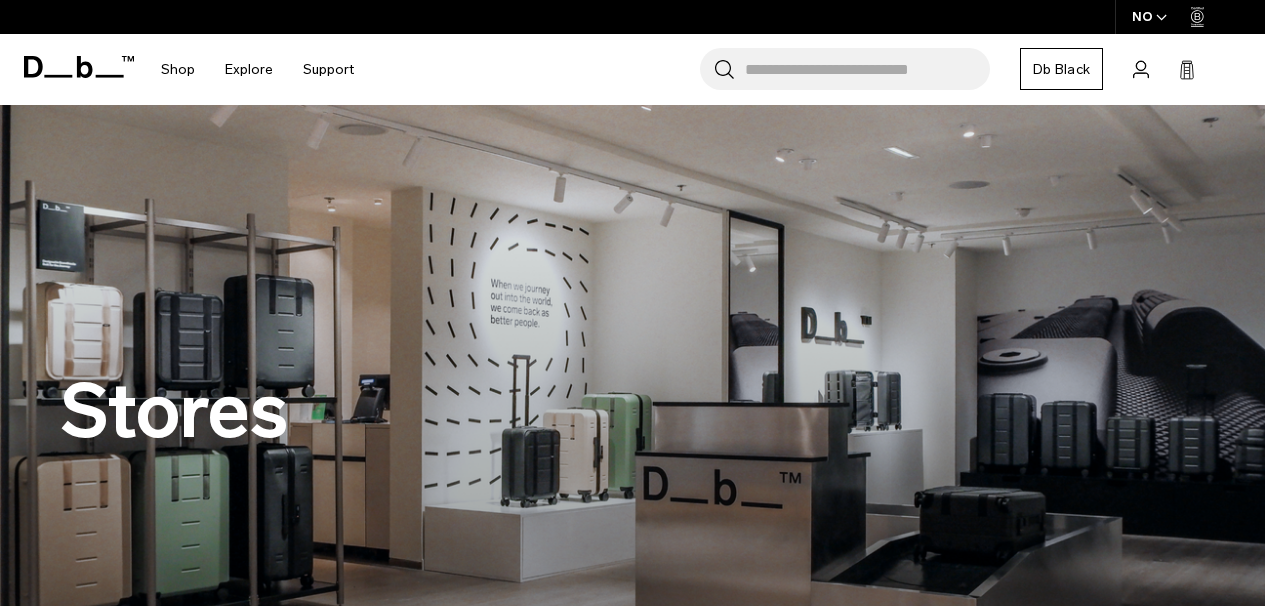 scroll, scrollTop: 0, scrollLeft: 0, axis: both 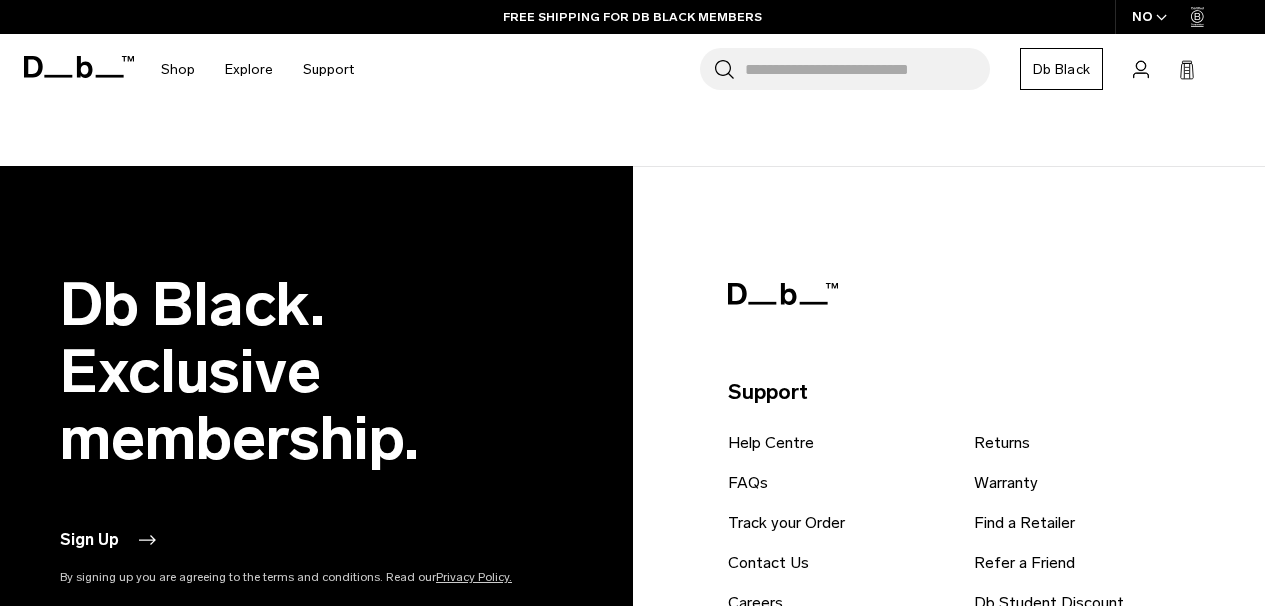 type on "**********" 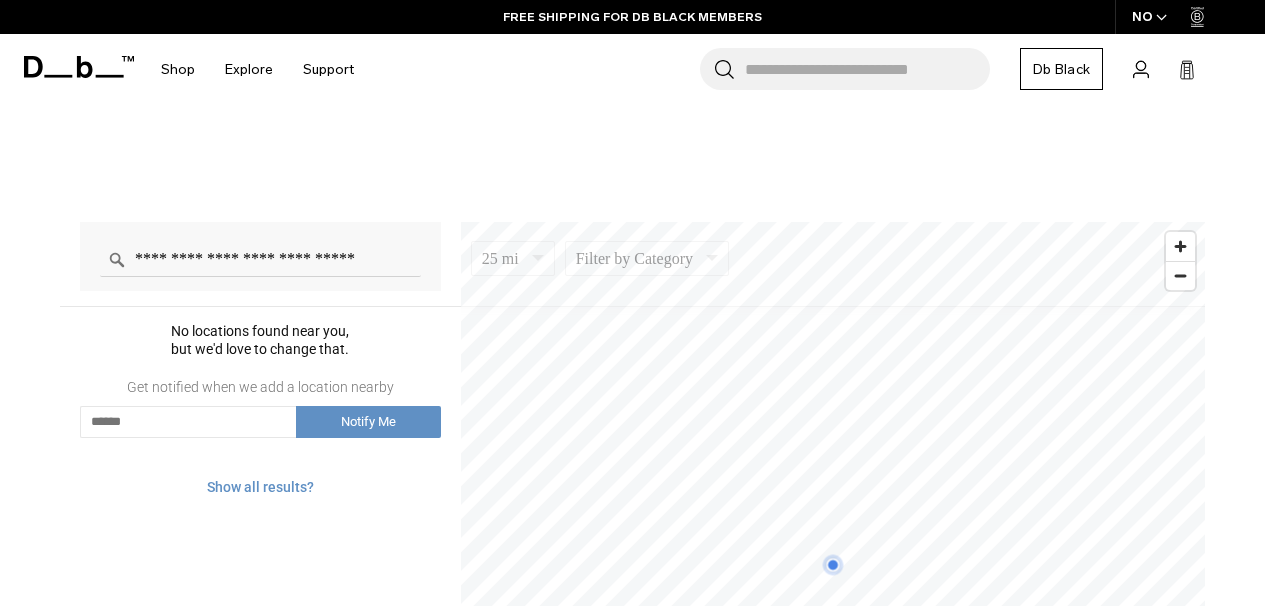 scroll, scrollTop: 1161, scrollLeft: 0, axis: vertical 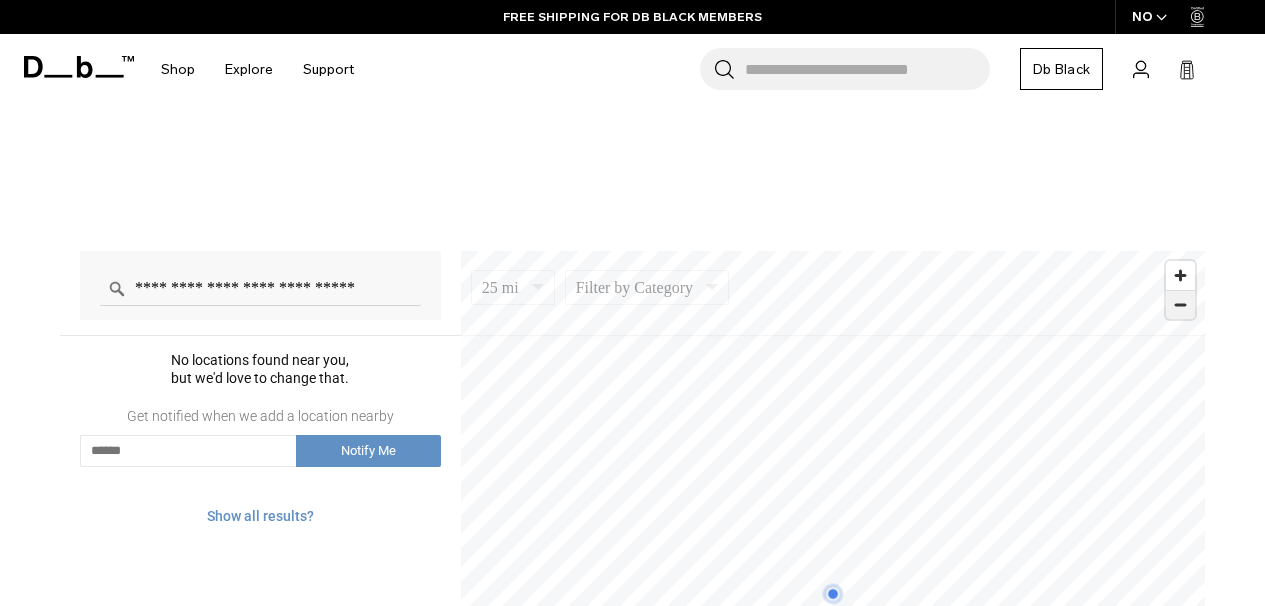 click at bounding box center (1180, 305) 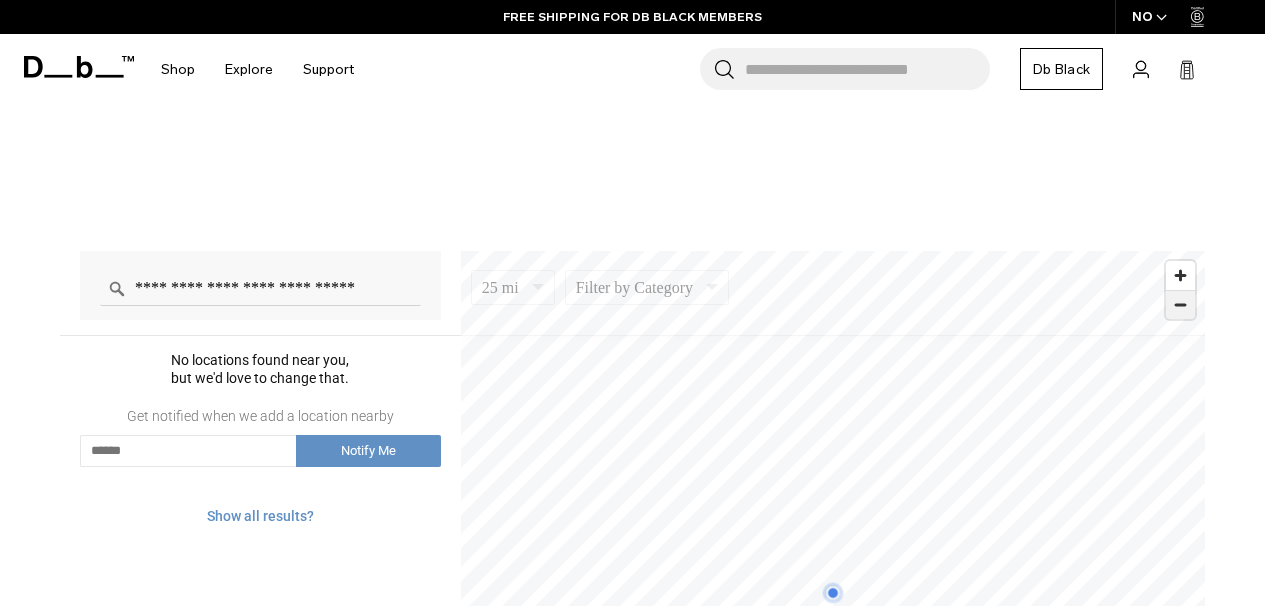 click at bounding box center [1180, 305] 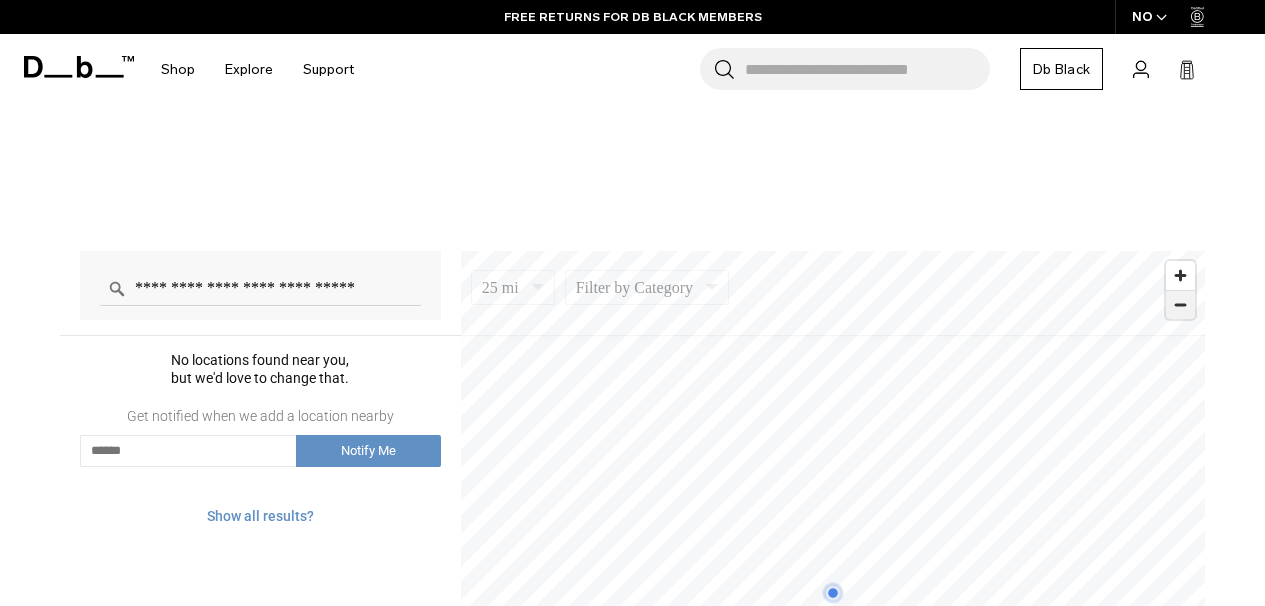click at bounding box center [1180, 305] 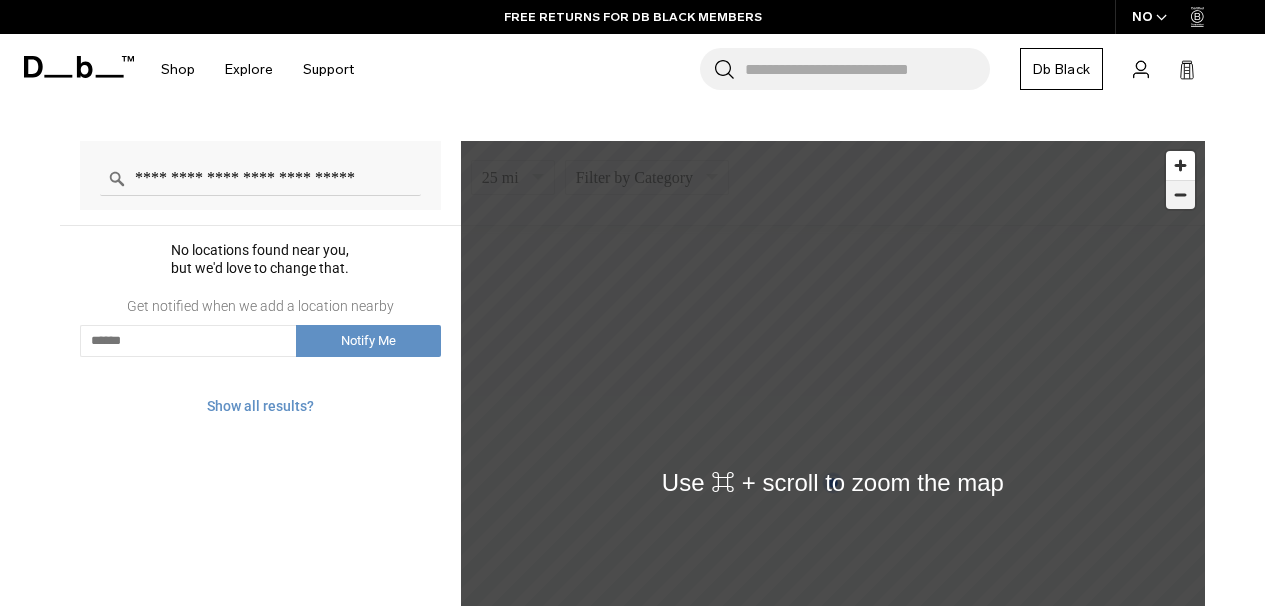 scroll, scrollTop: 1274, scrollLeft: 0, axis: vertical 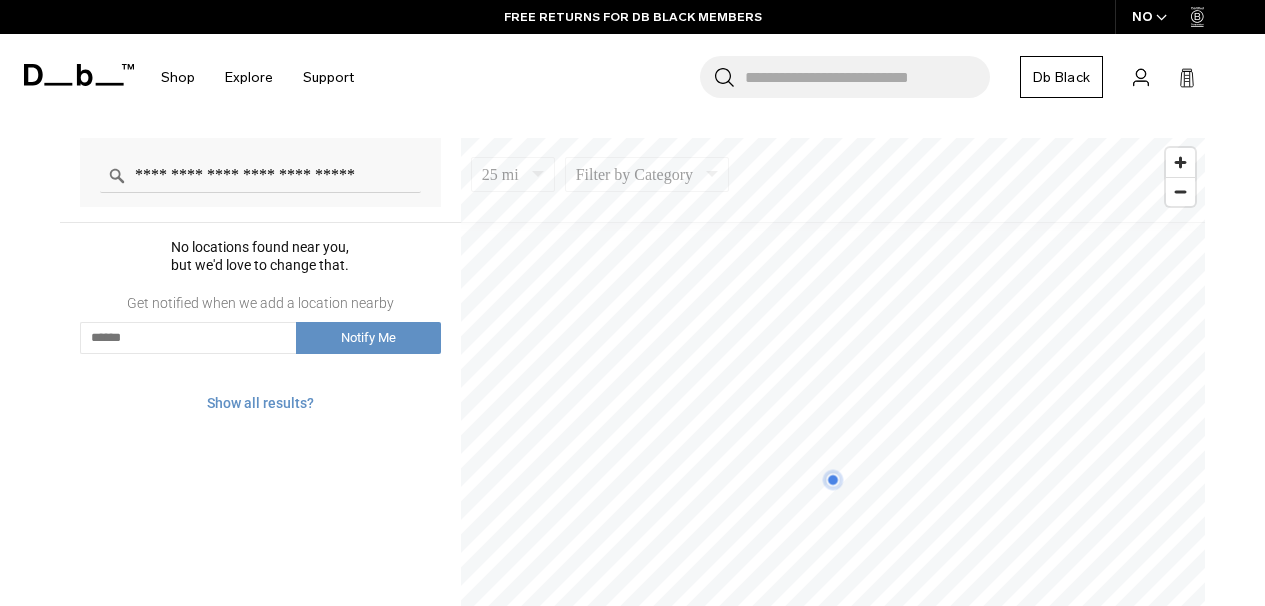 click at bounding box center [832, 479] 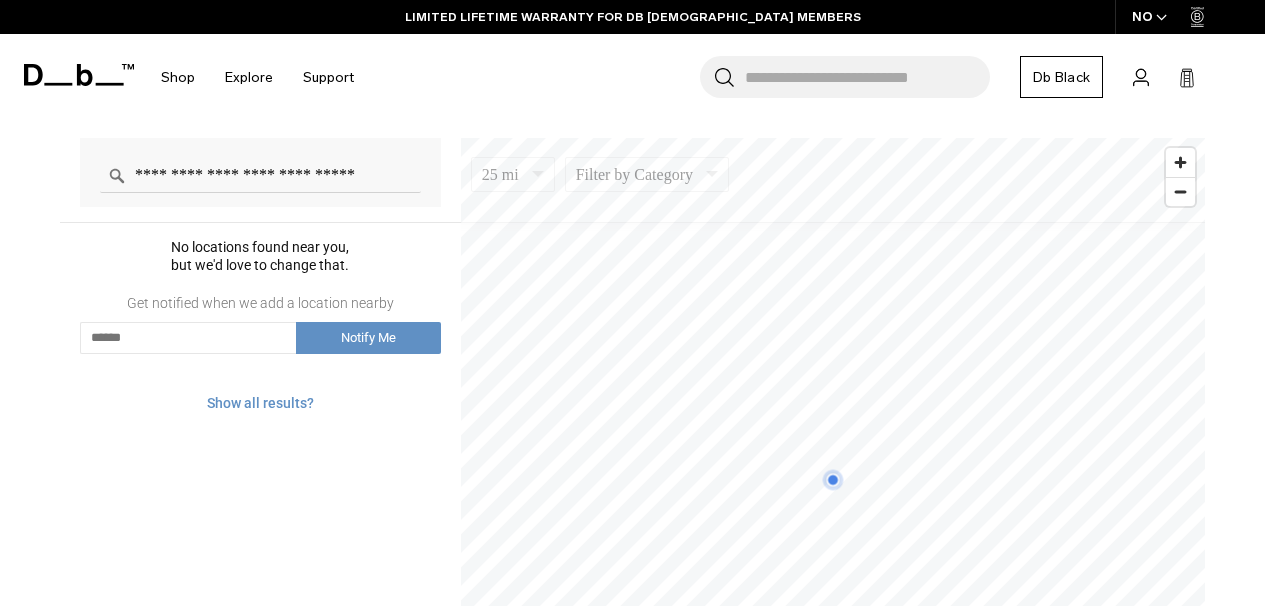 click at bounding box center (832, 479) 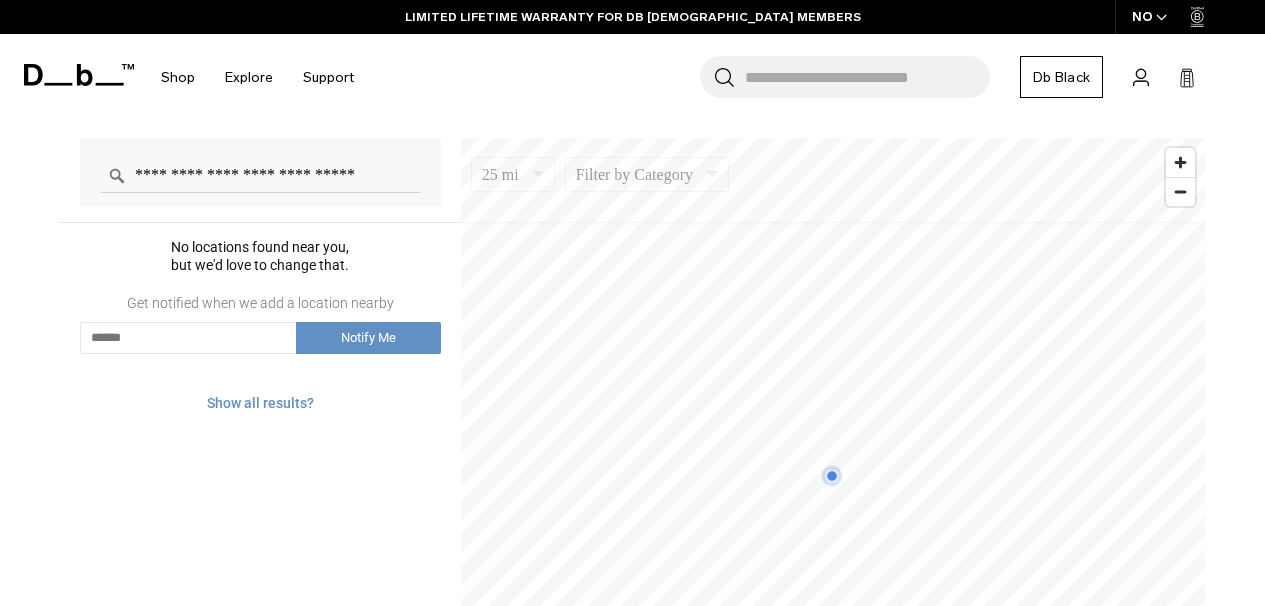 click at bounding box center [831, 475] 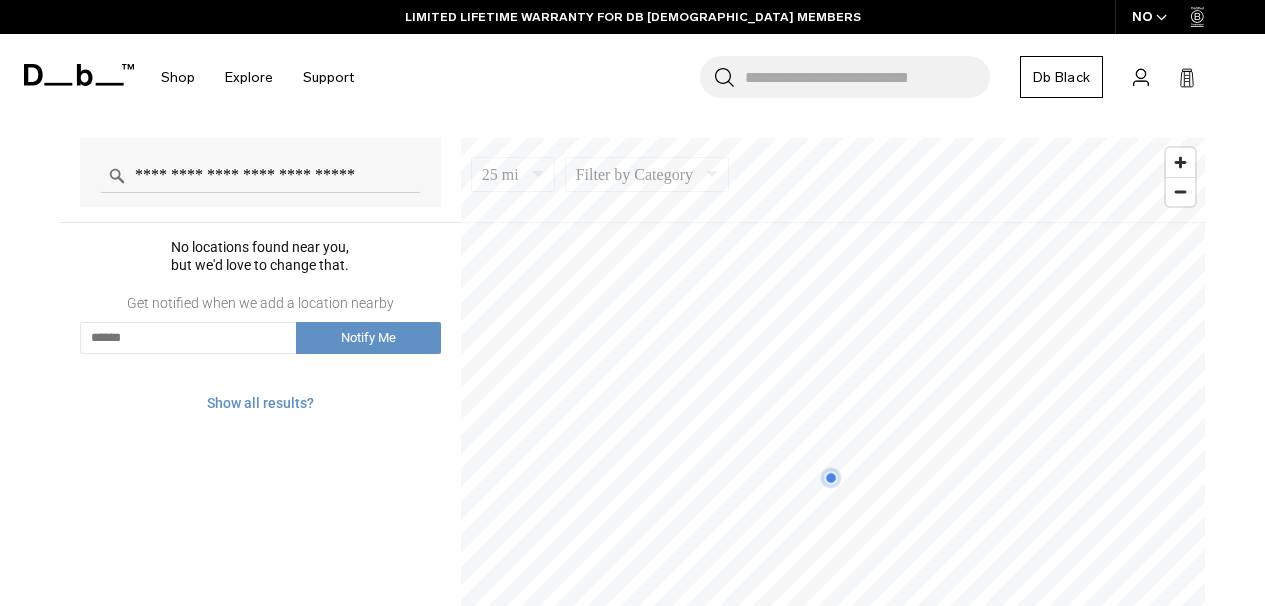 click at bounding box center [830, 477] 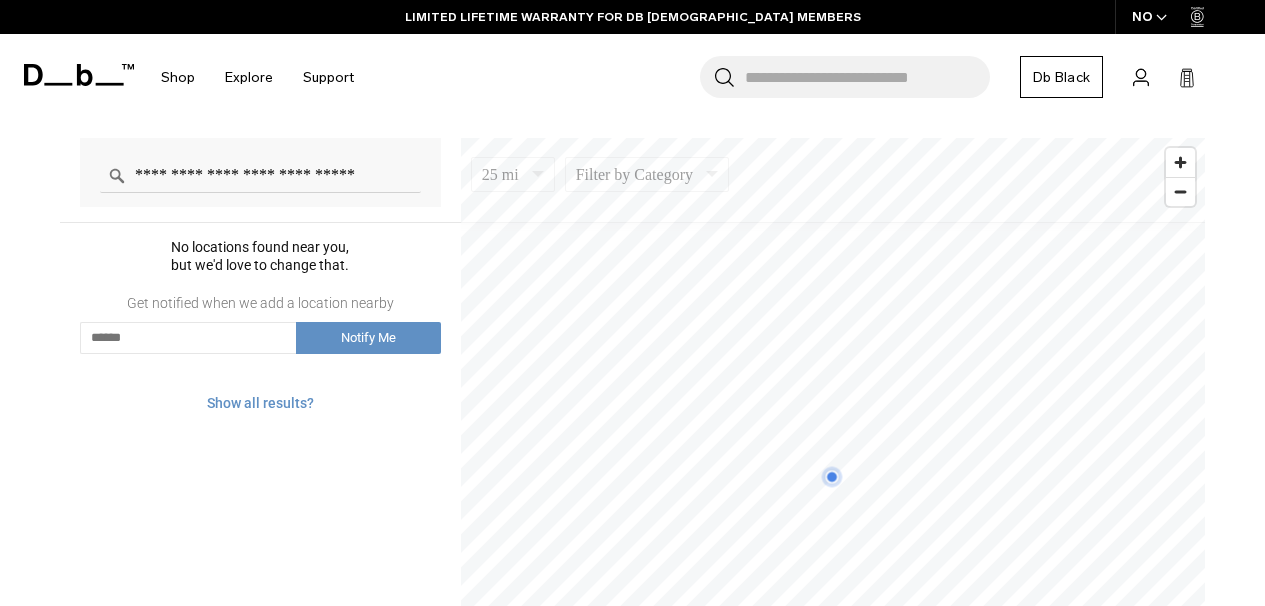 click at bounding box center [831, 476] 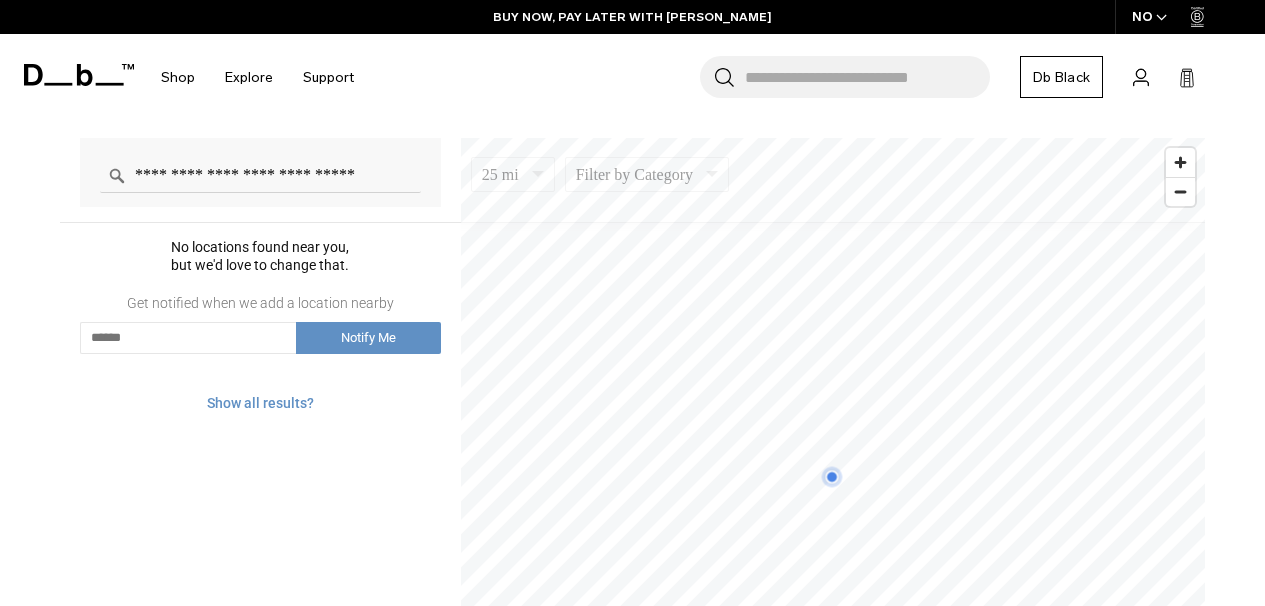 click at bounding box center [831, 476] 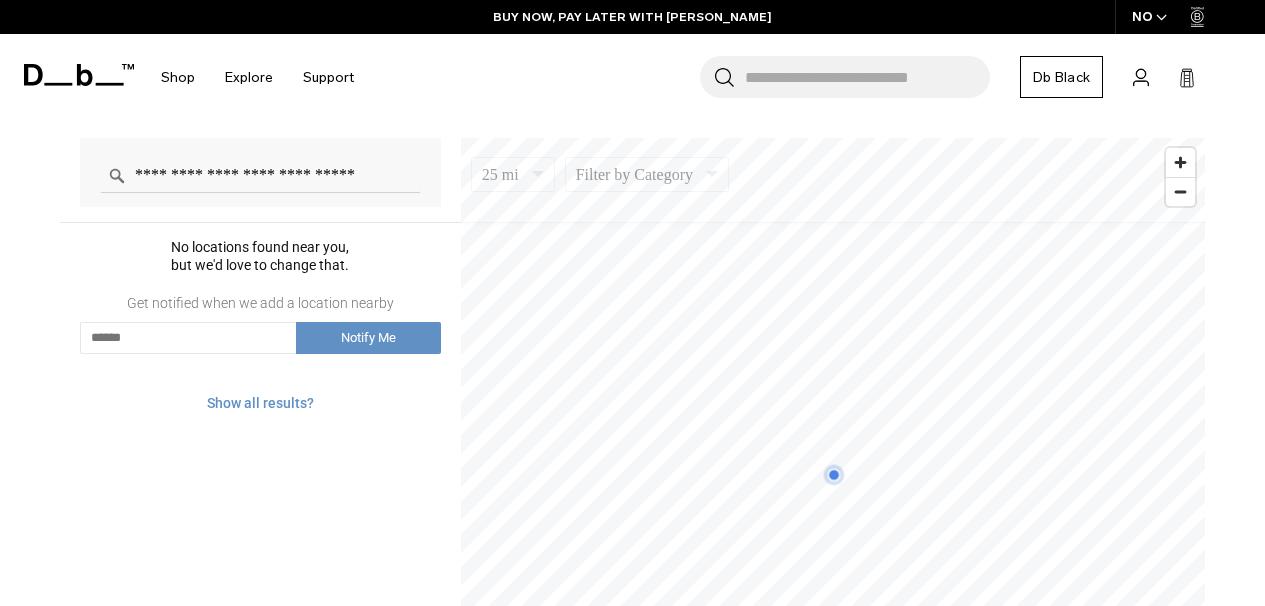 click at bounding box center (833, 474) 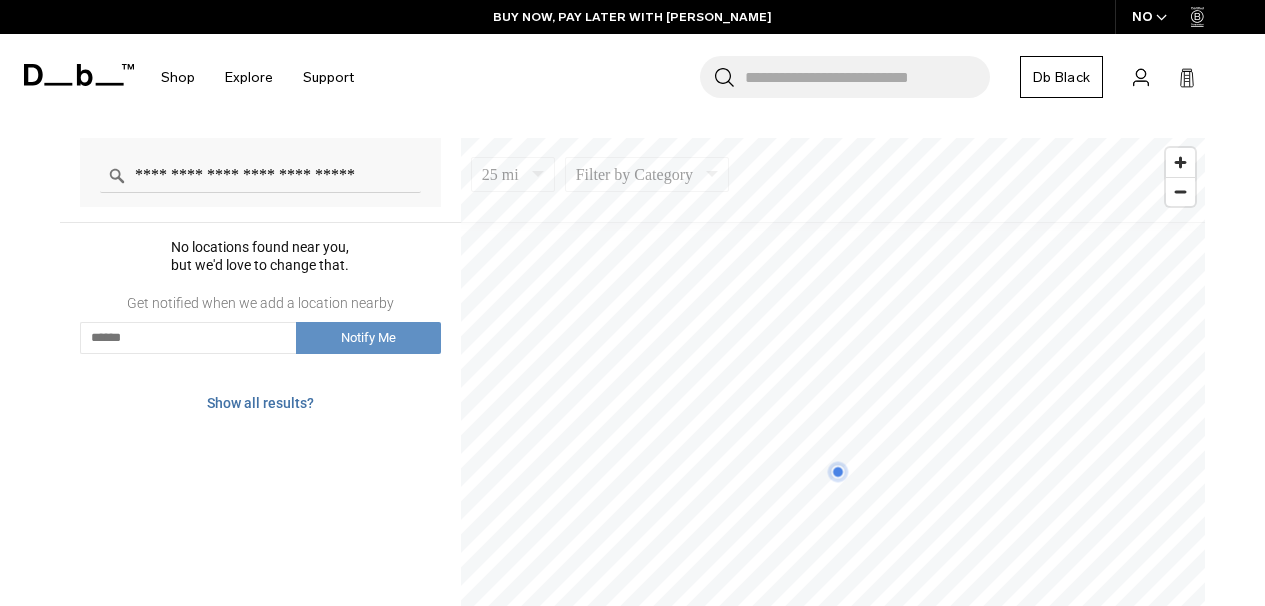 click on "Show all results?" at bounding box center [260, 403] 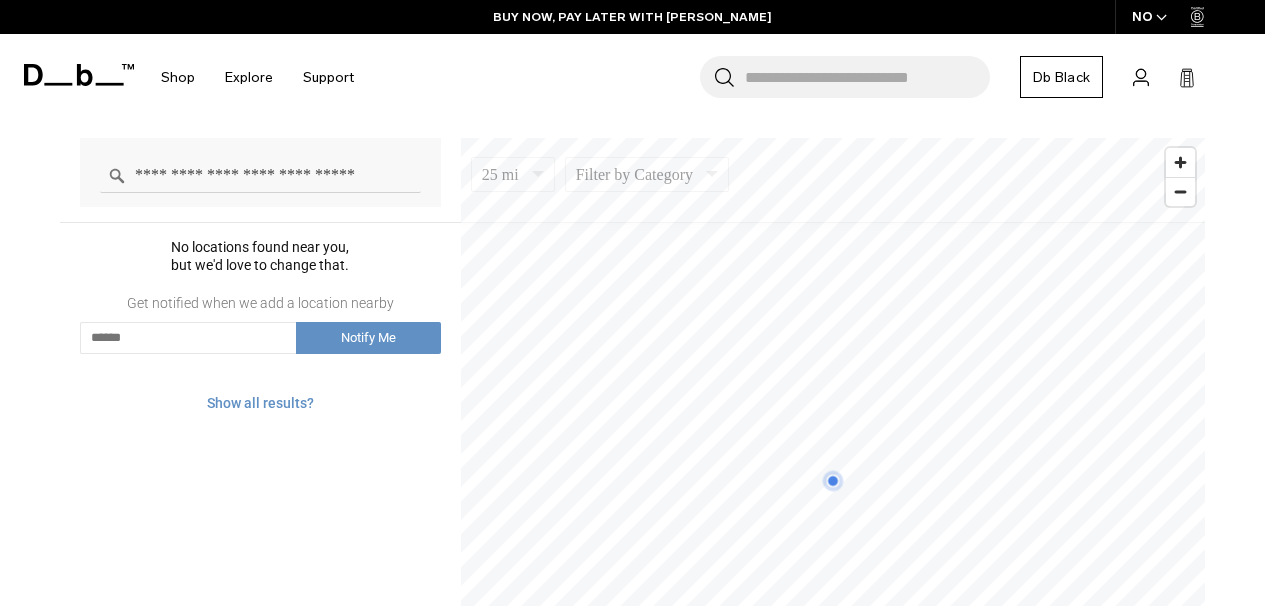 click on "**********" at bounding box center (260, 175) 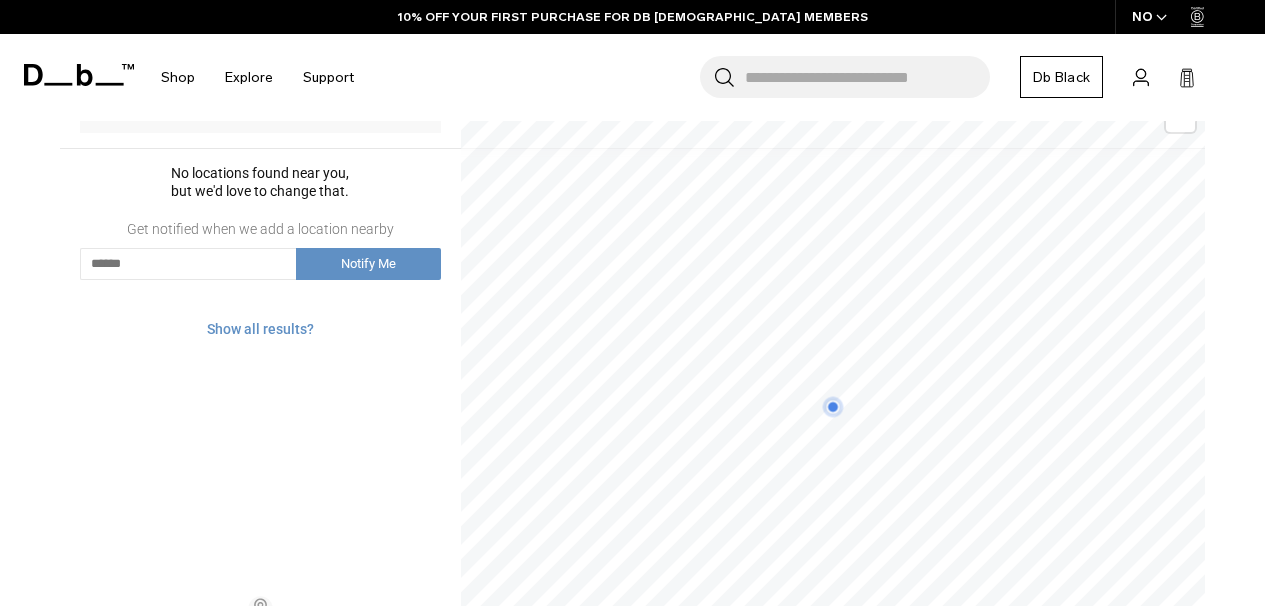 scroll, scrollTop: 1346, scrollLeft: 0, axis: vertical 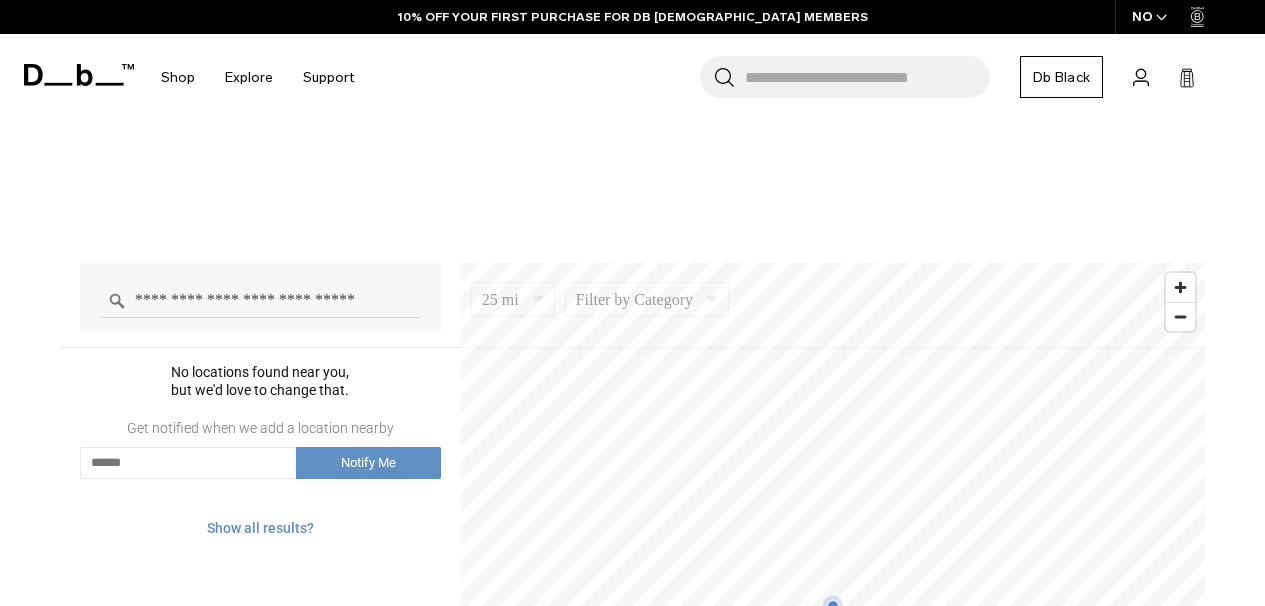 drag, startPoint x: 262, startPoint y: 292, endPoint x: 76, endPoint y: 281, distance: 186.32498 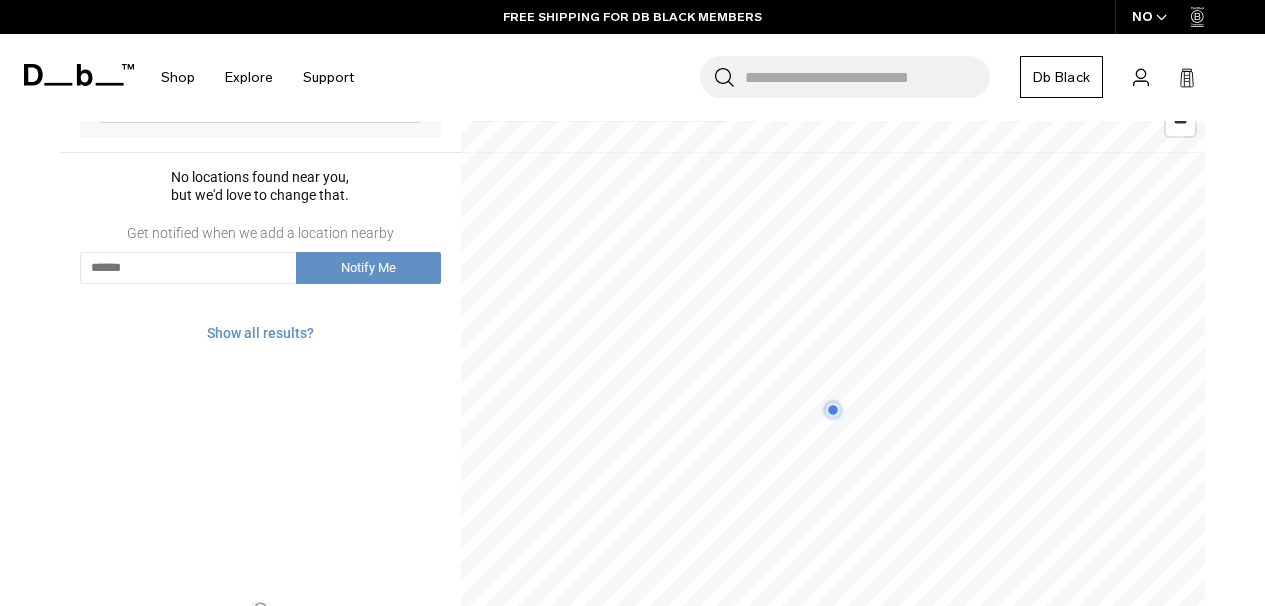 scroll, scrollTop: 1346, scrollLeft: 0, axis: vertical 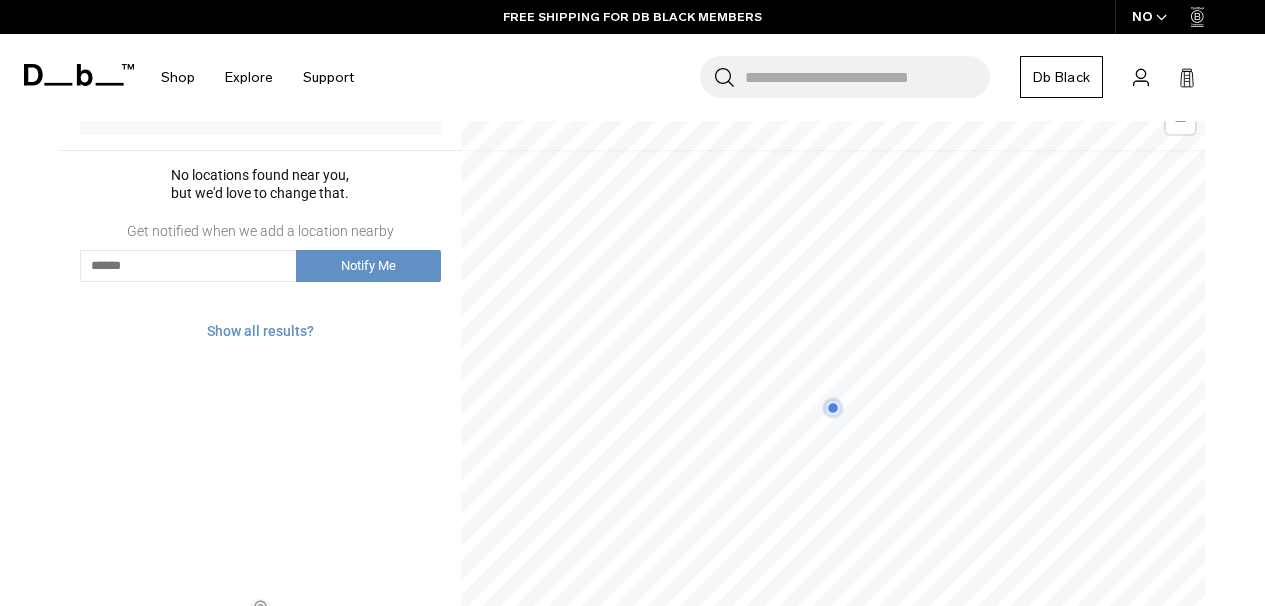 click on "No locations found near you,  but we'd love to change that." at bounding box center (260, 184) 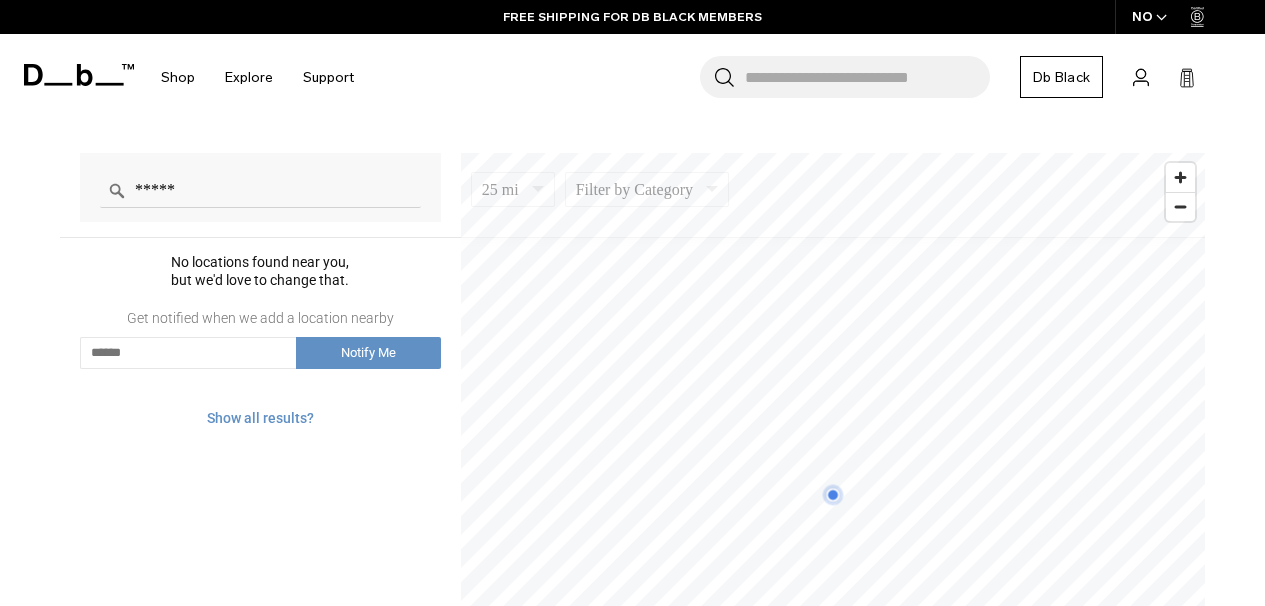 scroll, scrollTop: 1221, scrollLeft: 0, axis: vertical 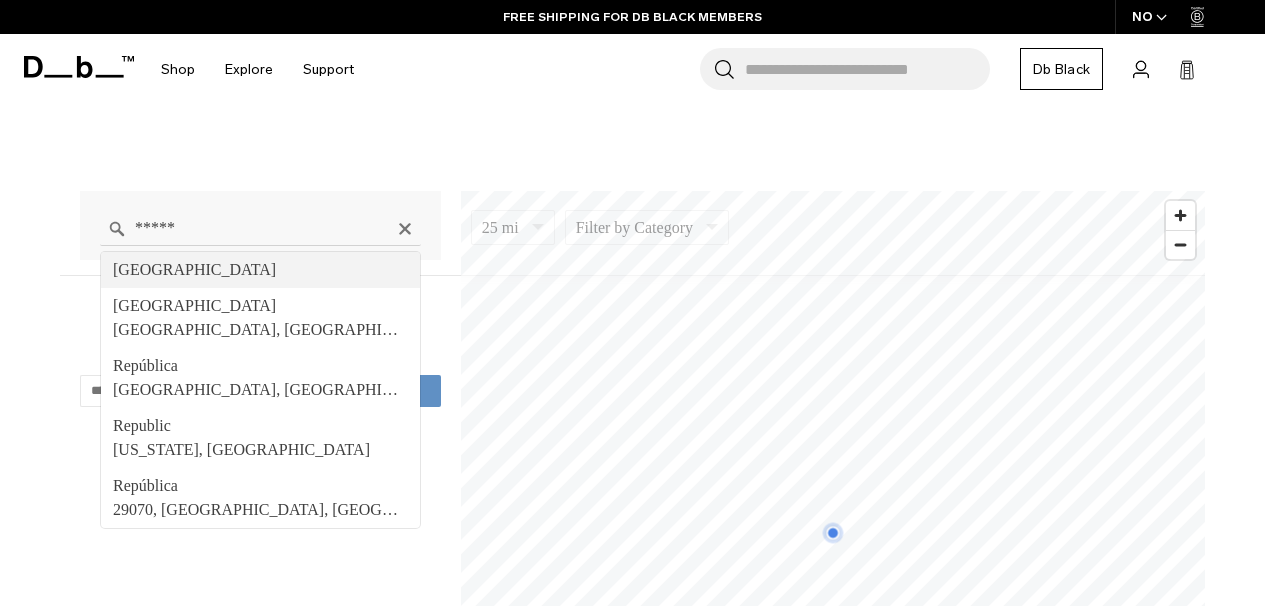 click on "*****" at bounding box center [260, 228] 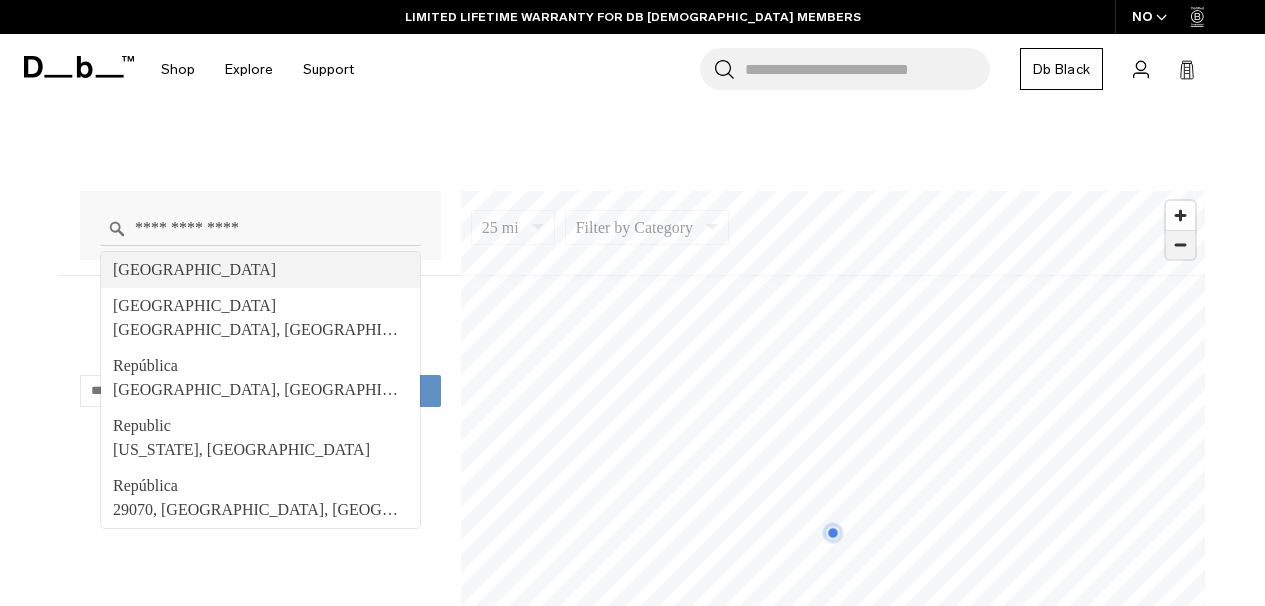 type on "**********" 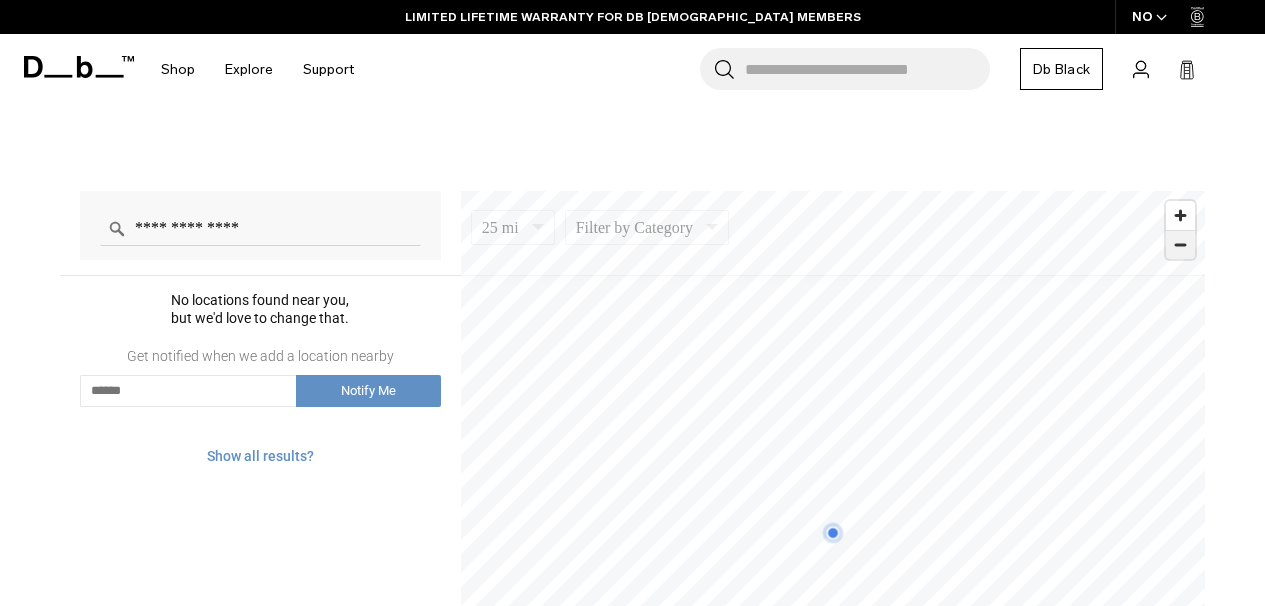click at bounding box center [1180, 245] 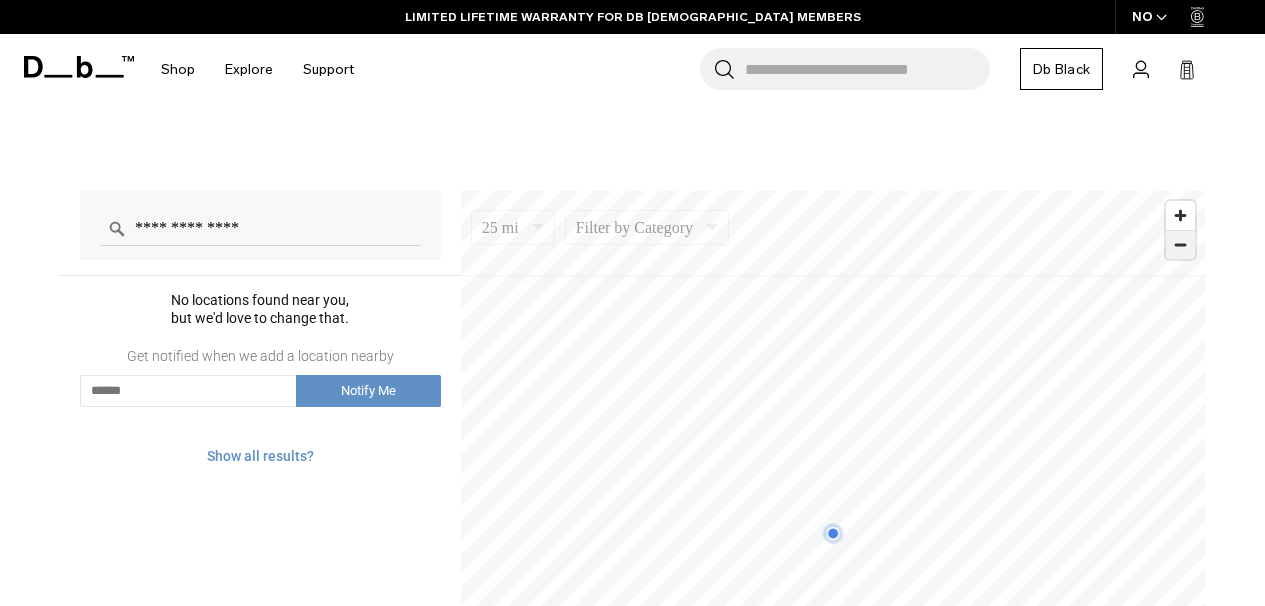 click at bounding box center [1180, 245] 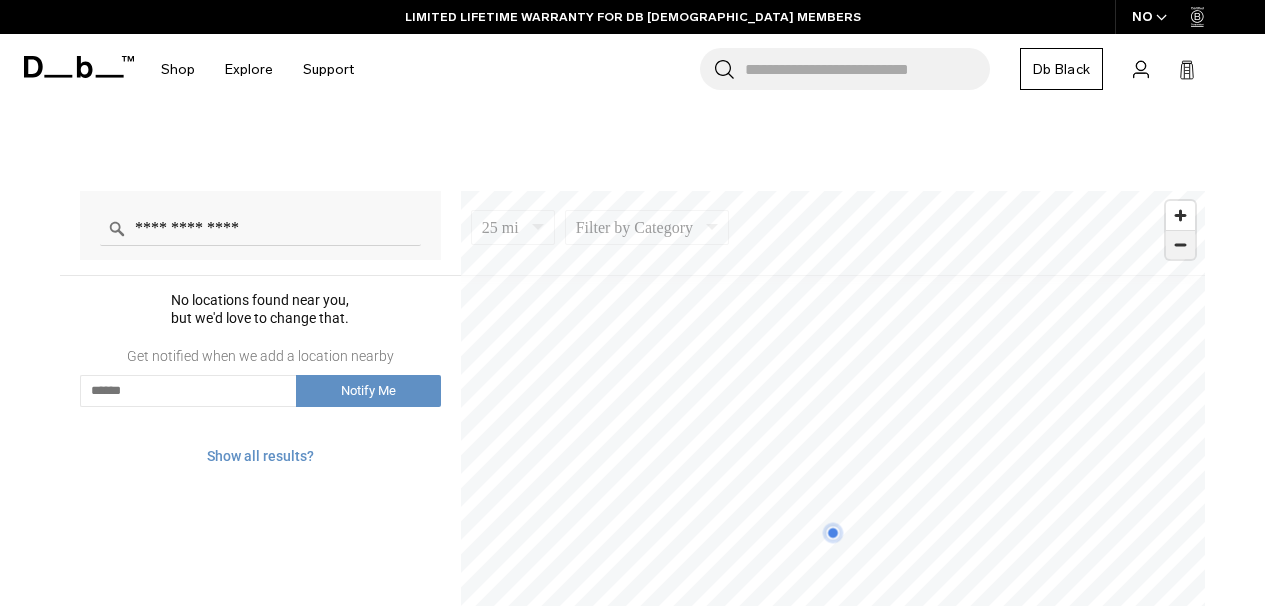 click at bounding box center (1180, 245) 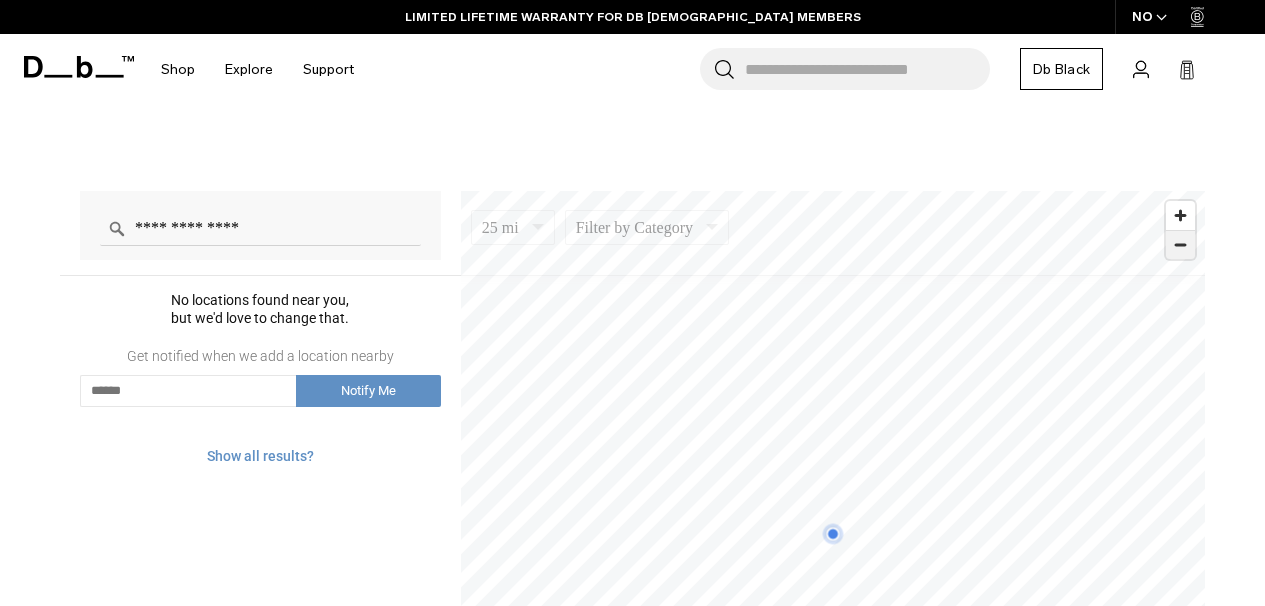 click at bounding box center [1180, 245] 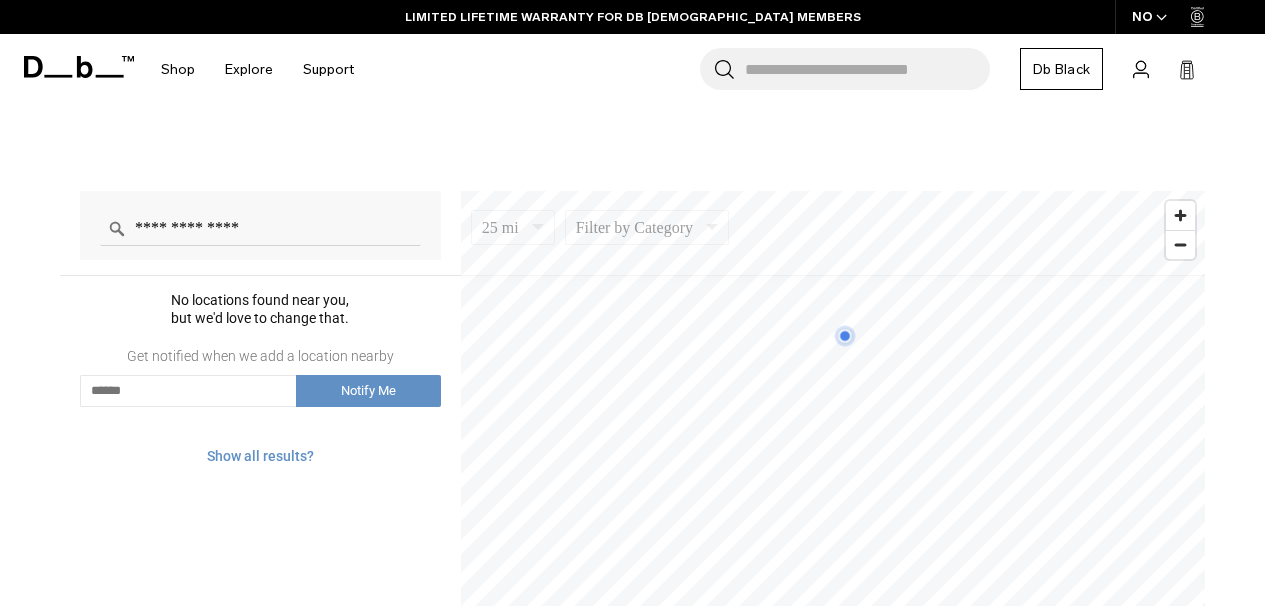 click on "**********" at bounding box center [632, 522] 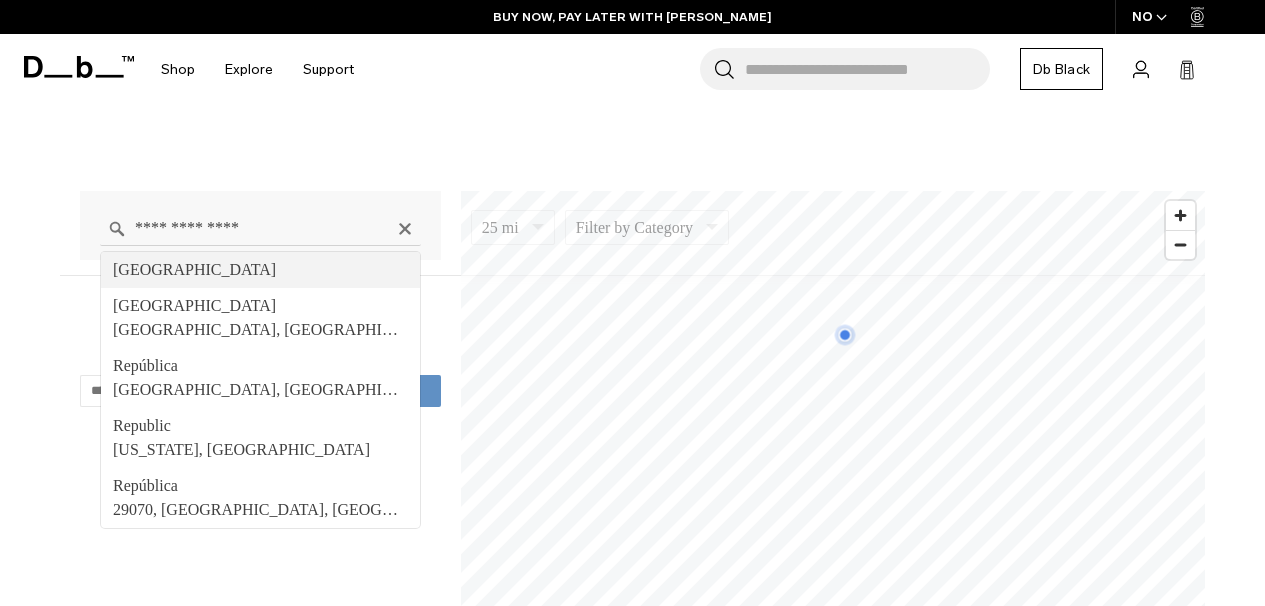 click on "**********" at bounding box center (260, 228) 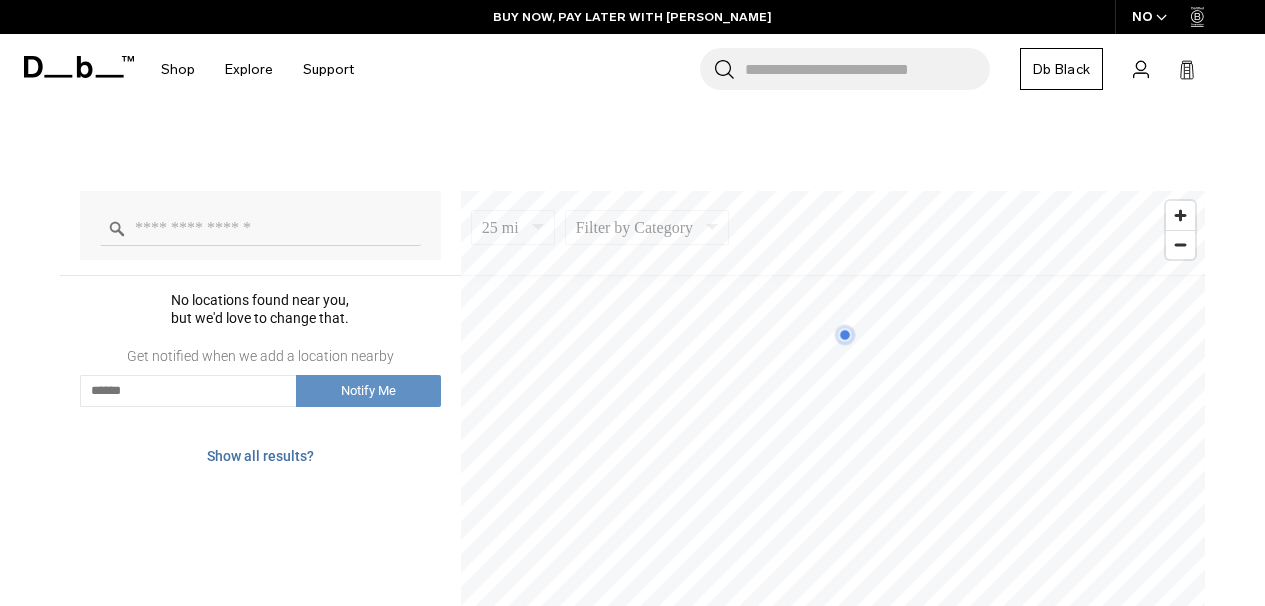 click on "Show all results?" at bounding box center [260, 456] 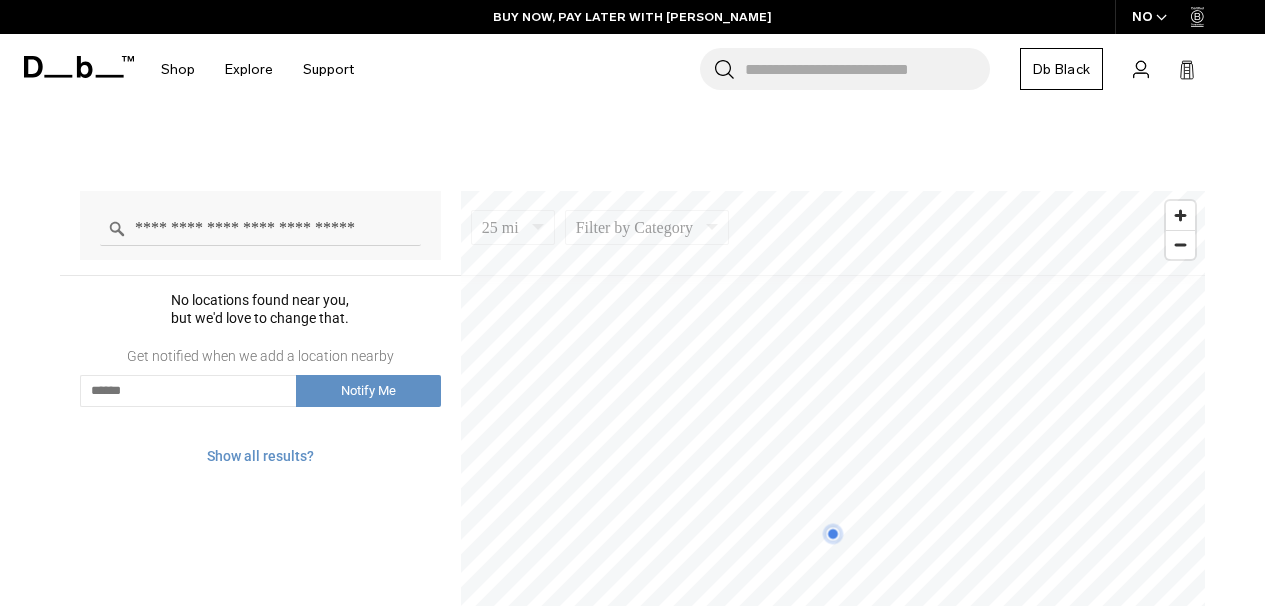 click on "**********" at bounding box center (260, 228) 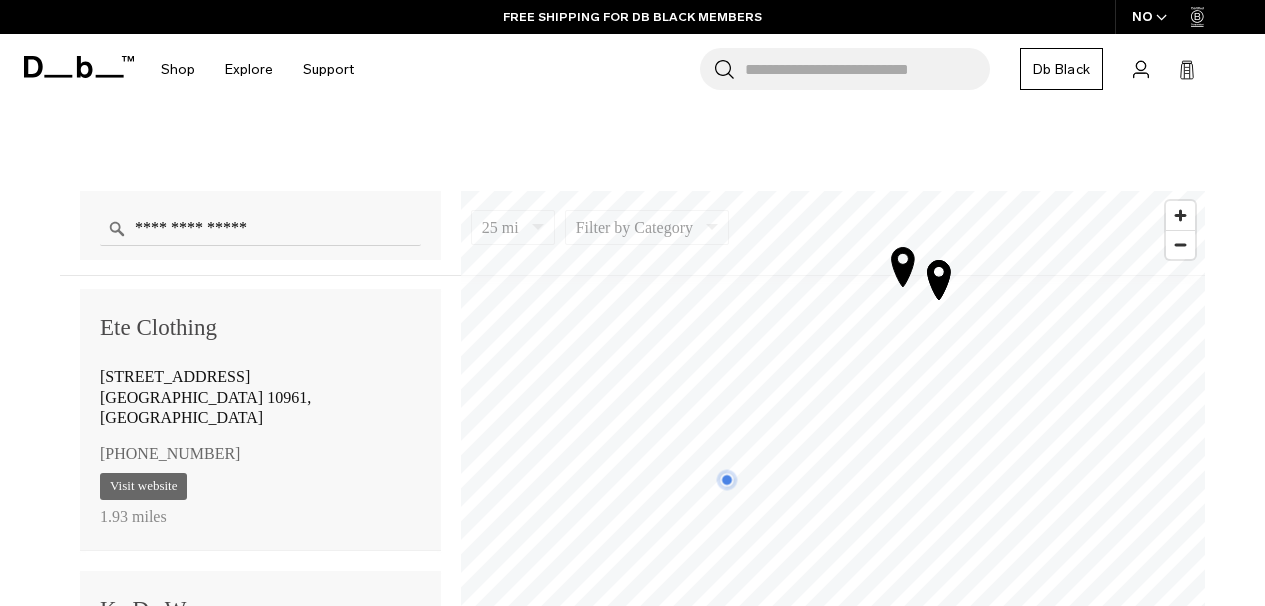 scroll, scrollTop: 724, scrollLeft: 0, axis: vertical 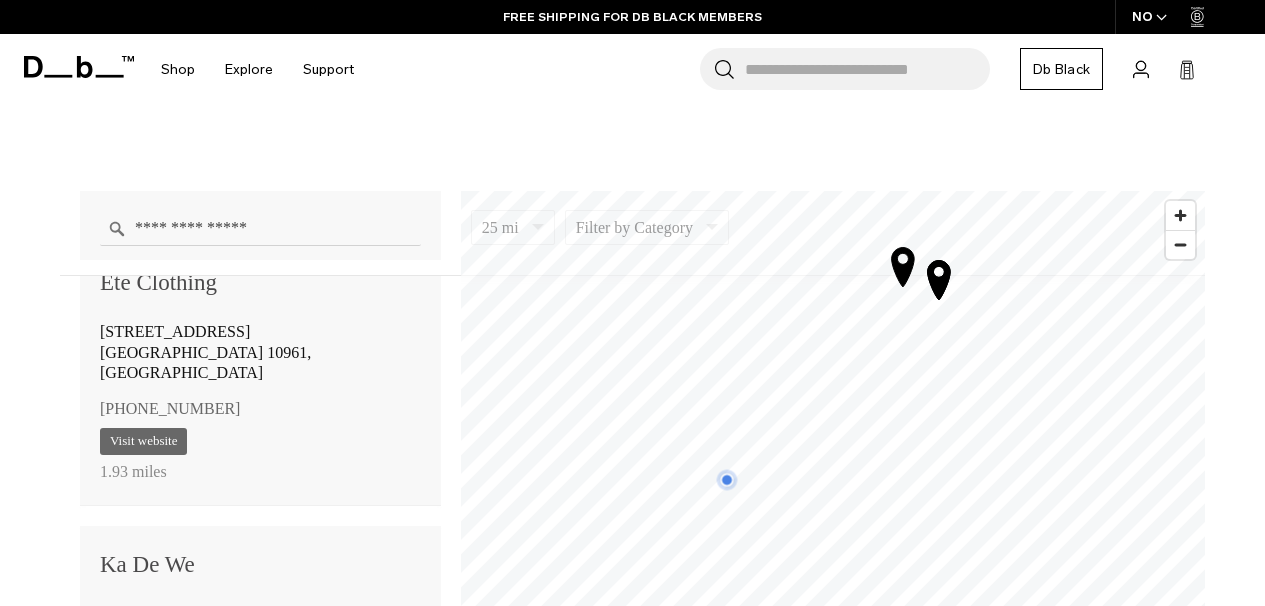 drag, startPoint x: 301, startPoint y: 230, endPoint x: 79, endPoint y: 190, distance: 225.57481 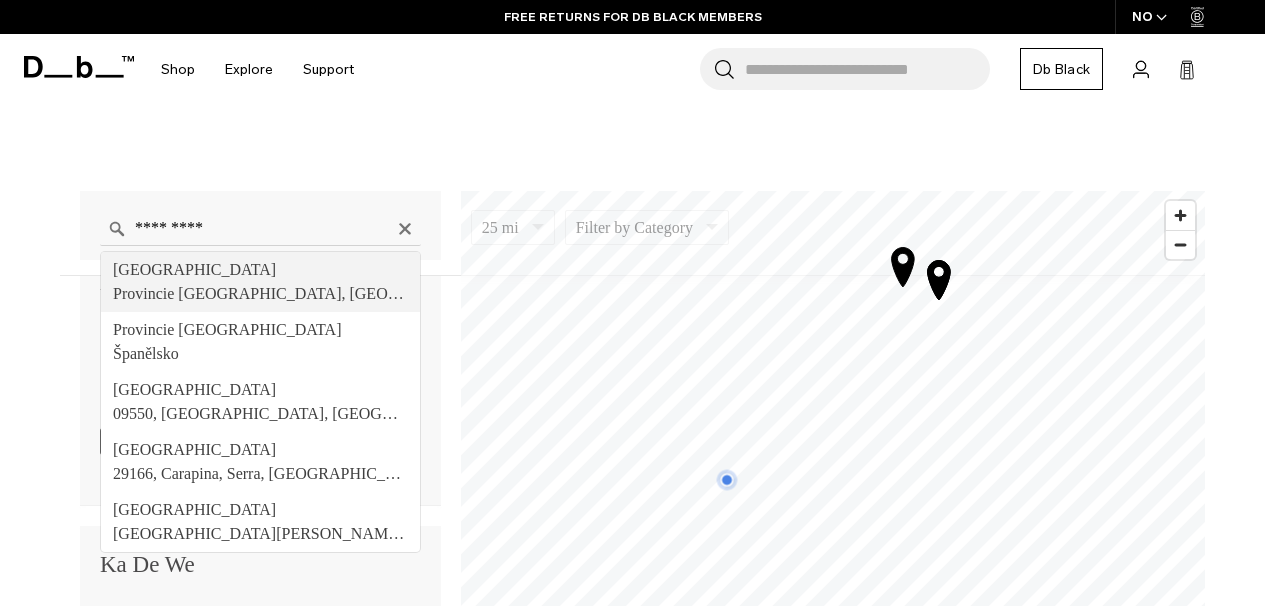 type on "**********" 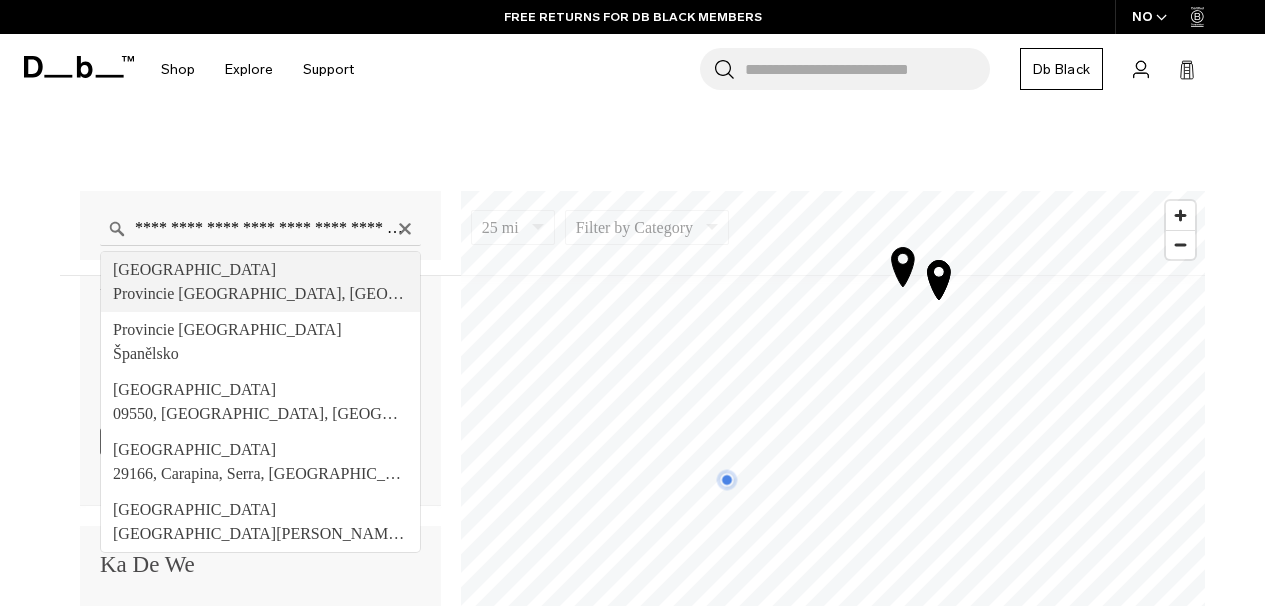 scroll, scrollTop: 0, scrollLeft: 0, axis: both 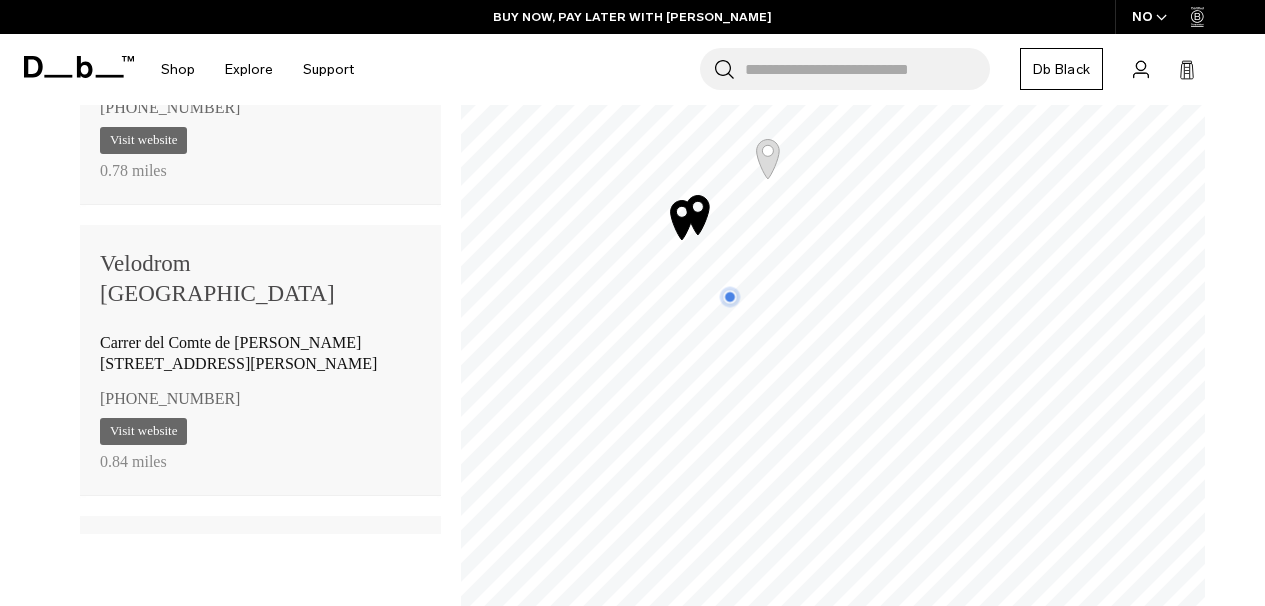 click 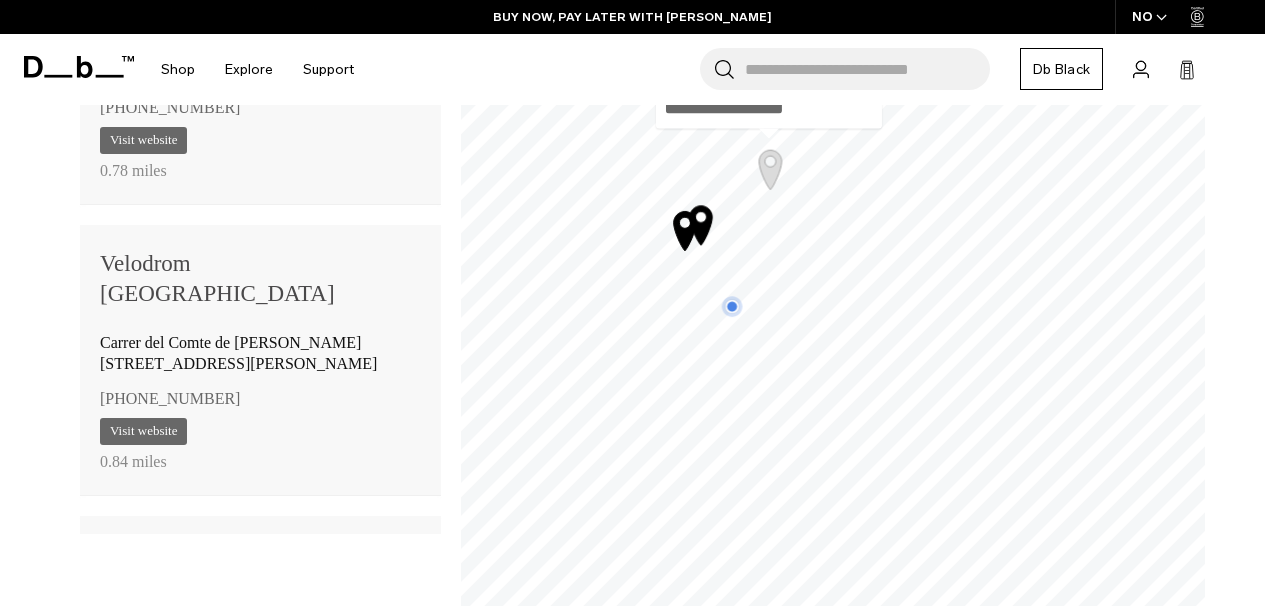 scroll, scrollTop: 351, scrollLeft: 0, axis: vertical 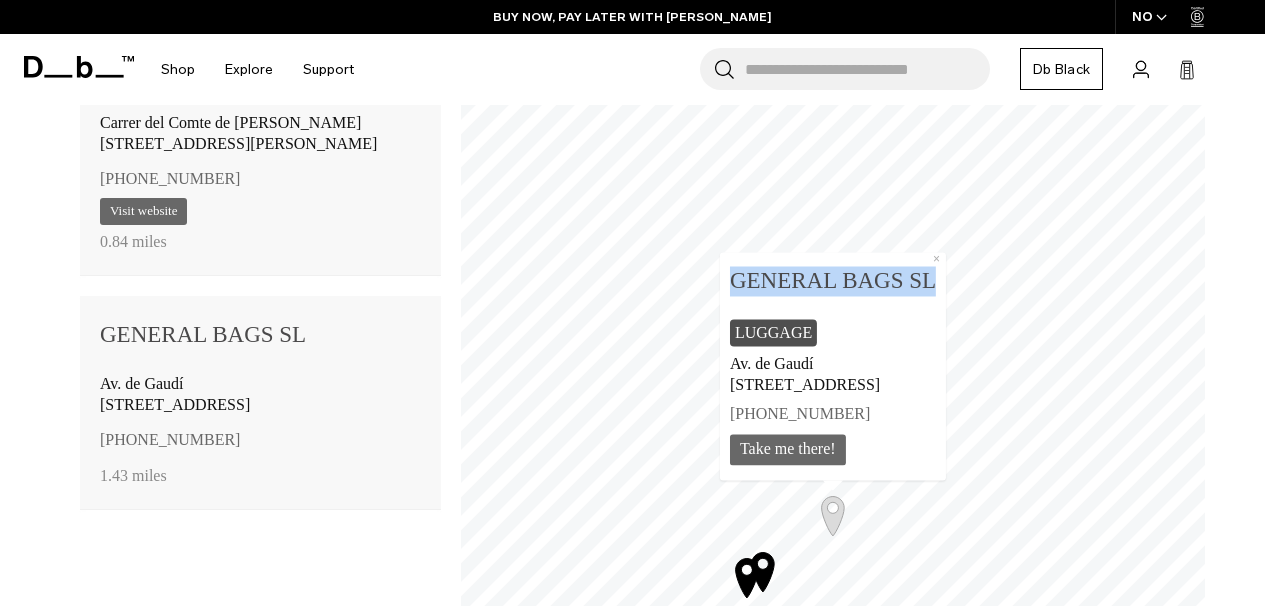 drag, startPoint x: 887, startPoint y: 277, endPoint x: 676, endPoint y: 276, distance: 211.00237 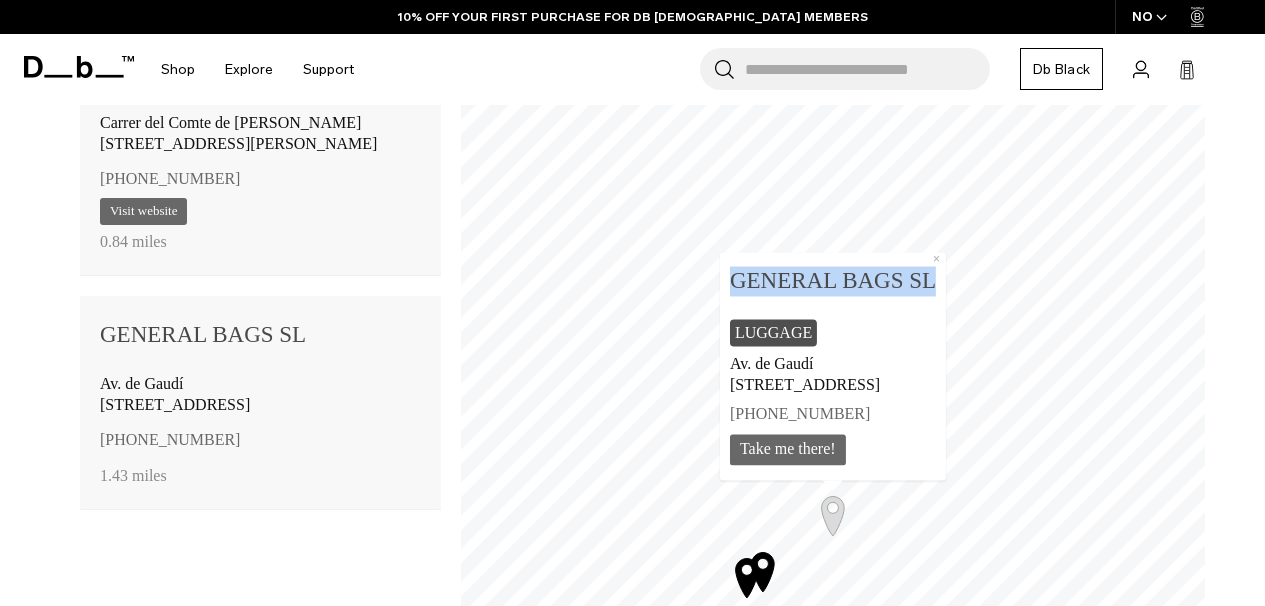 copy on "GENERAL BAGS SL" 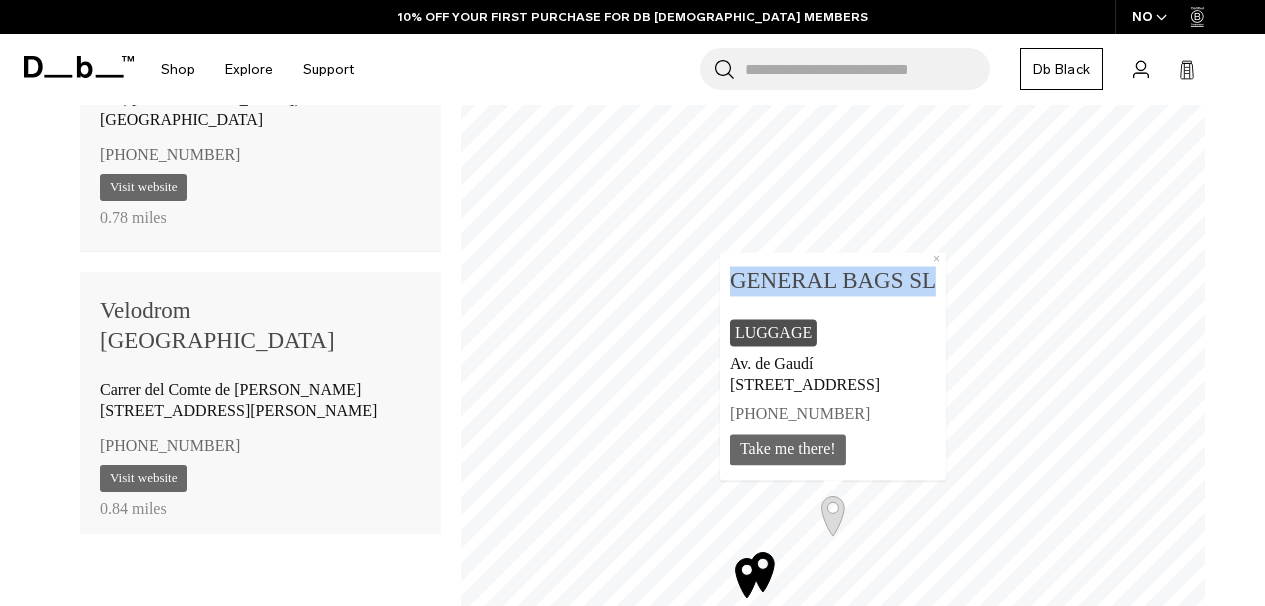 scroll, scrollTop: 0, scrollLeft: 0, axis: both 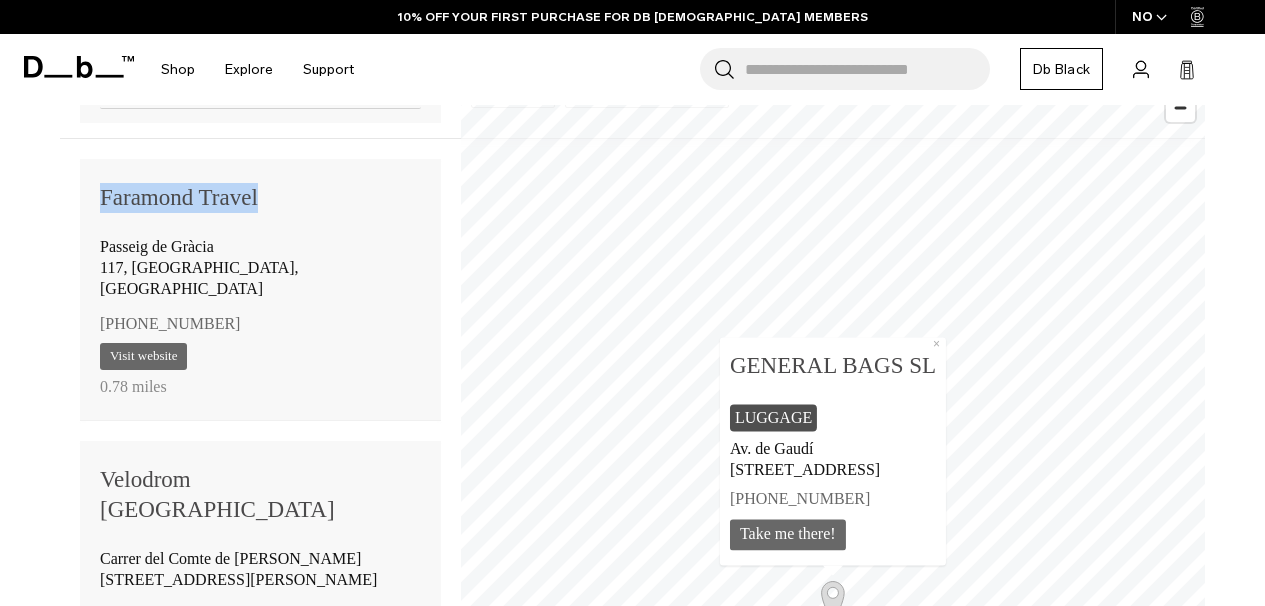 drag, startPoint x: 262, startPoint y: 192, endPoint x: 85, endPoint y: 194, distance: 177.01129 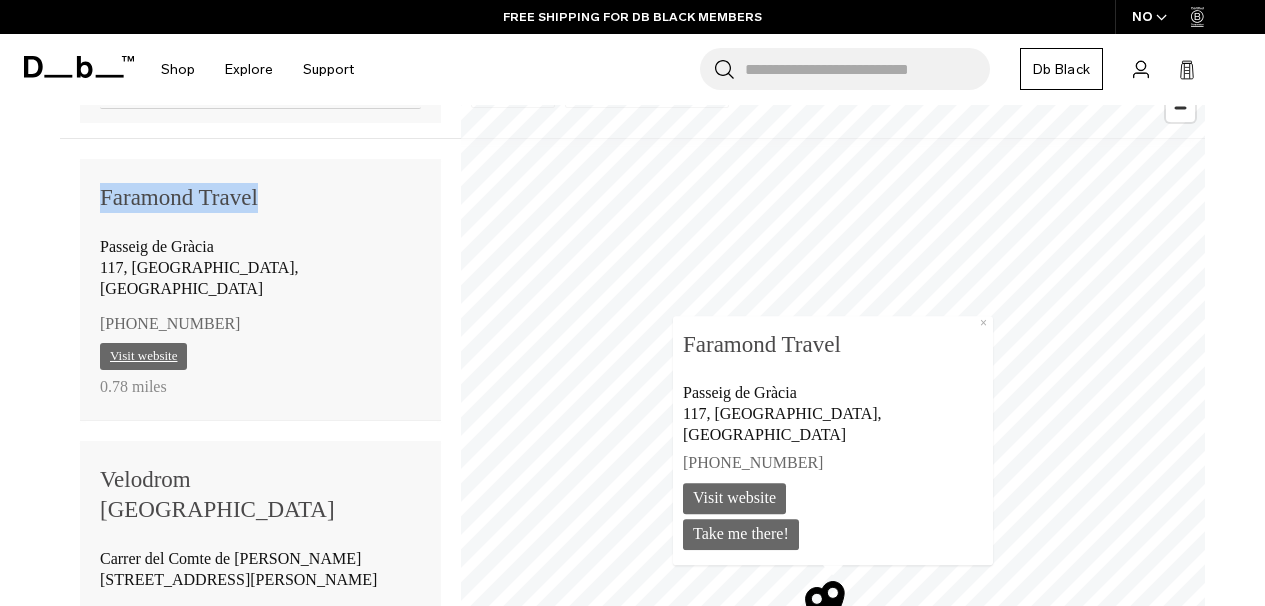 click on "Visit website" at bounding box center (143, 356) 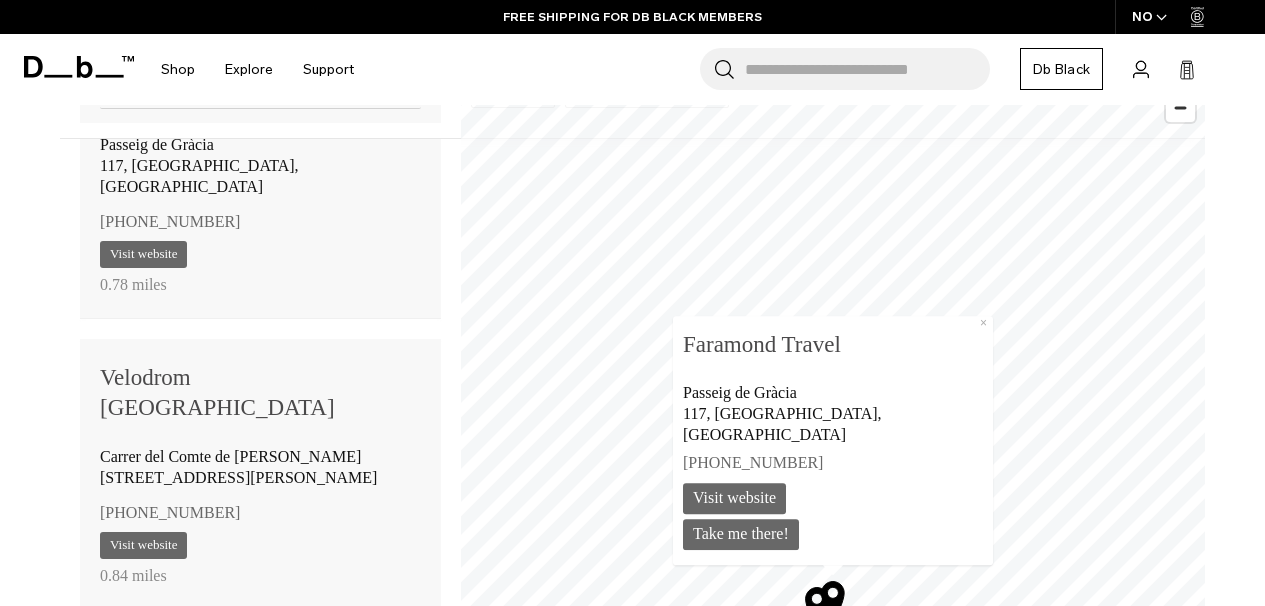 scroll, scrollTop: 103, scrollLeft: 0, axis: vertical 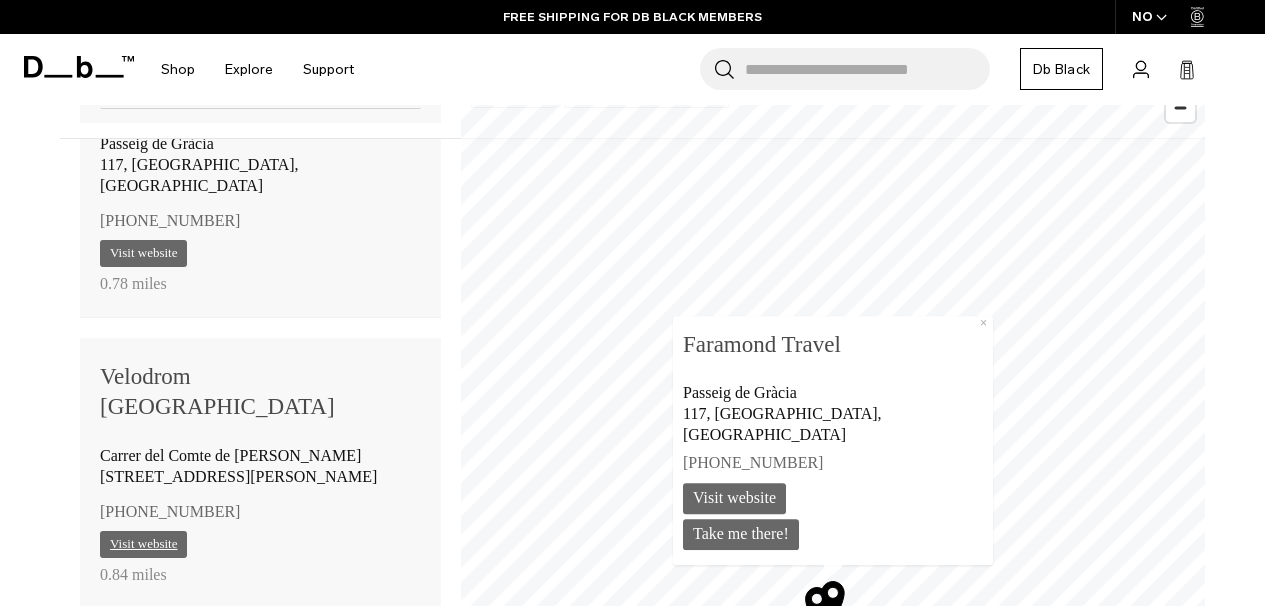 click on "Visit website" at bounding box center [143, 544] 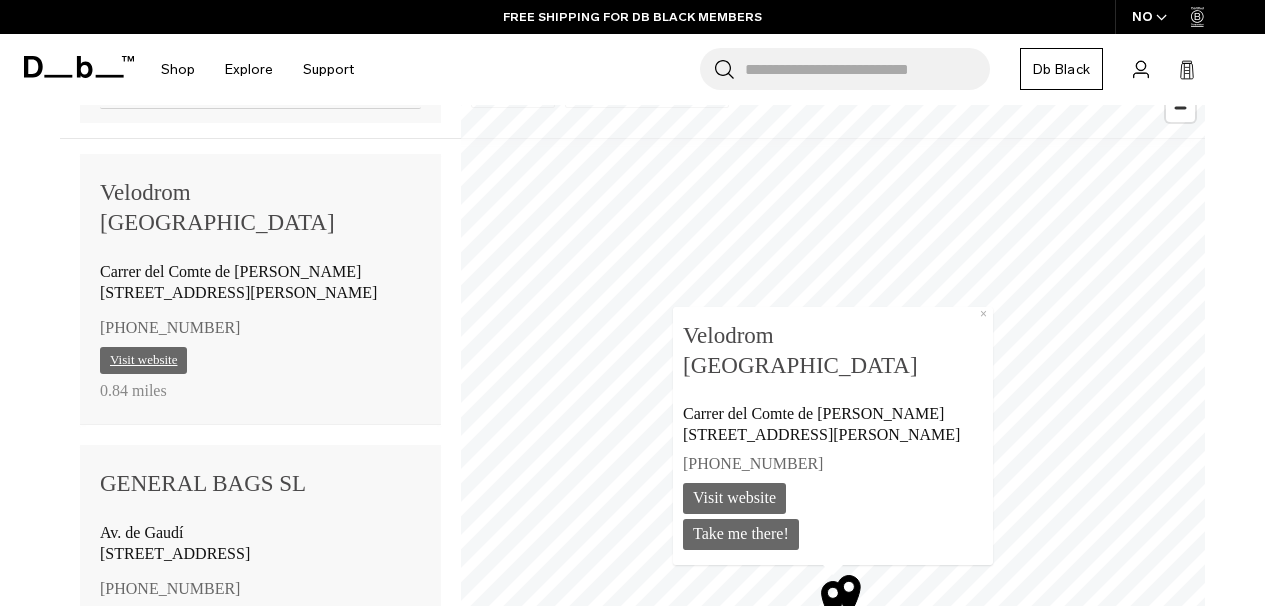 scroll, scrollTop: 351, scrollLeft: 0, axis: vertical 